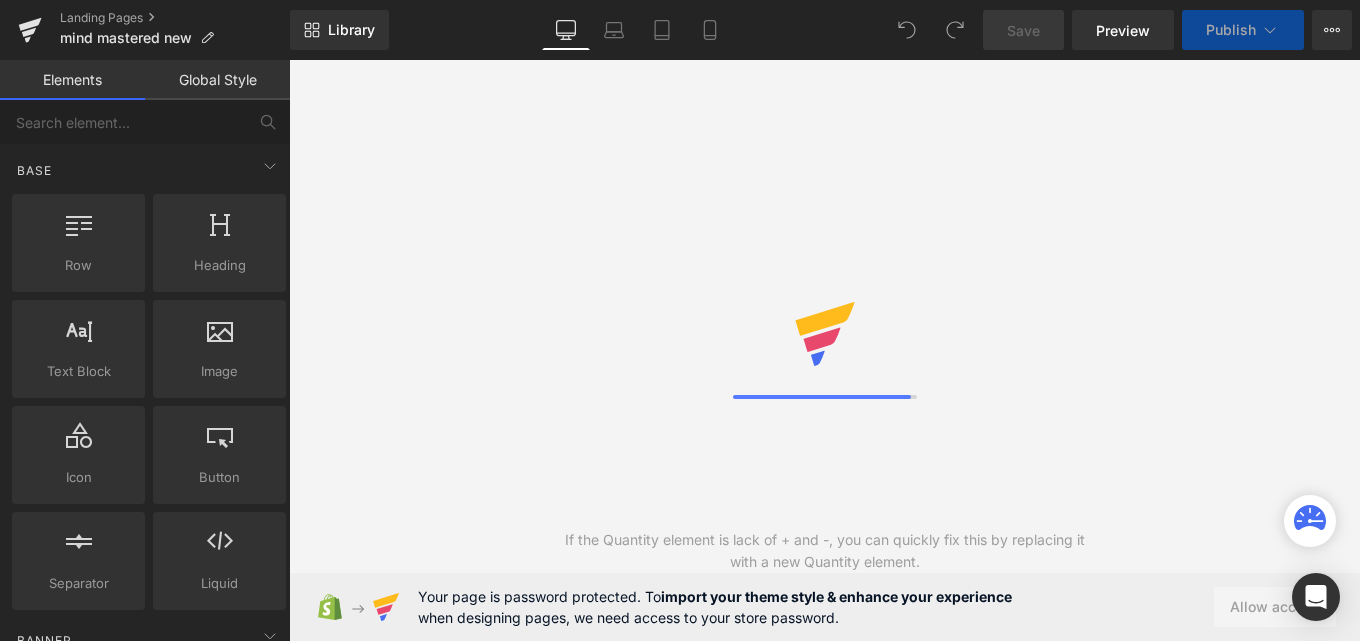 scroll, scrollTop: 0, scrollLeft: 0, axis: both 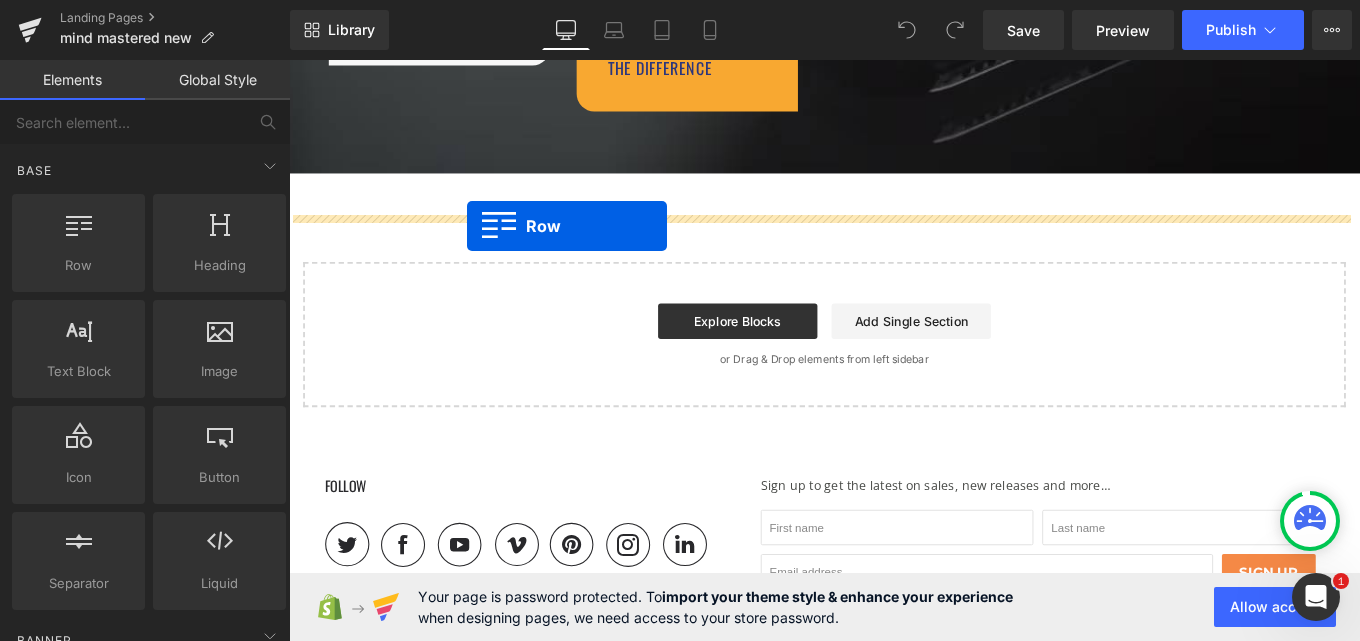 drag, startPoint x: 380, startPoint y: 309, endPoint x: 490, endPoint y: 247, distance: 126.269554 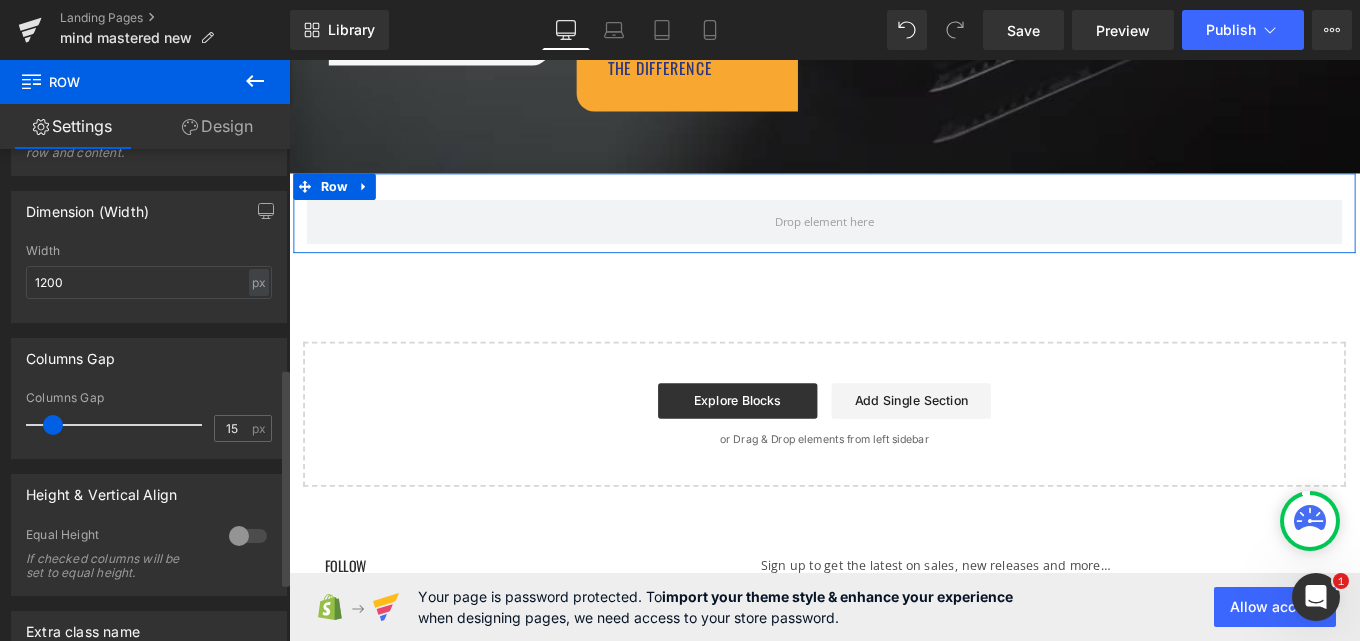 scroll, scrollTop: 400, scrollLeft: 0, axis: vertical 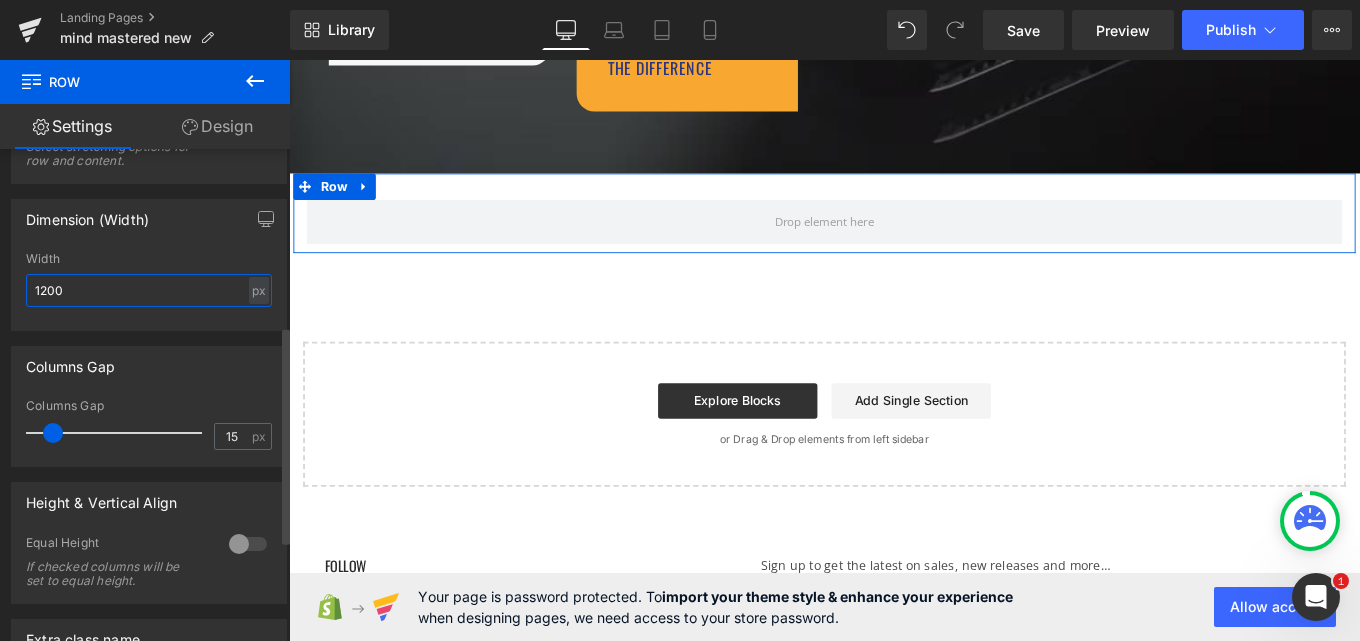 click on "1200" at bounding box center (149, 290) 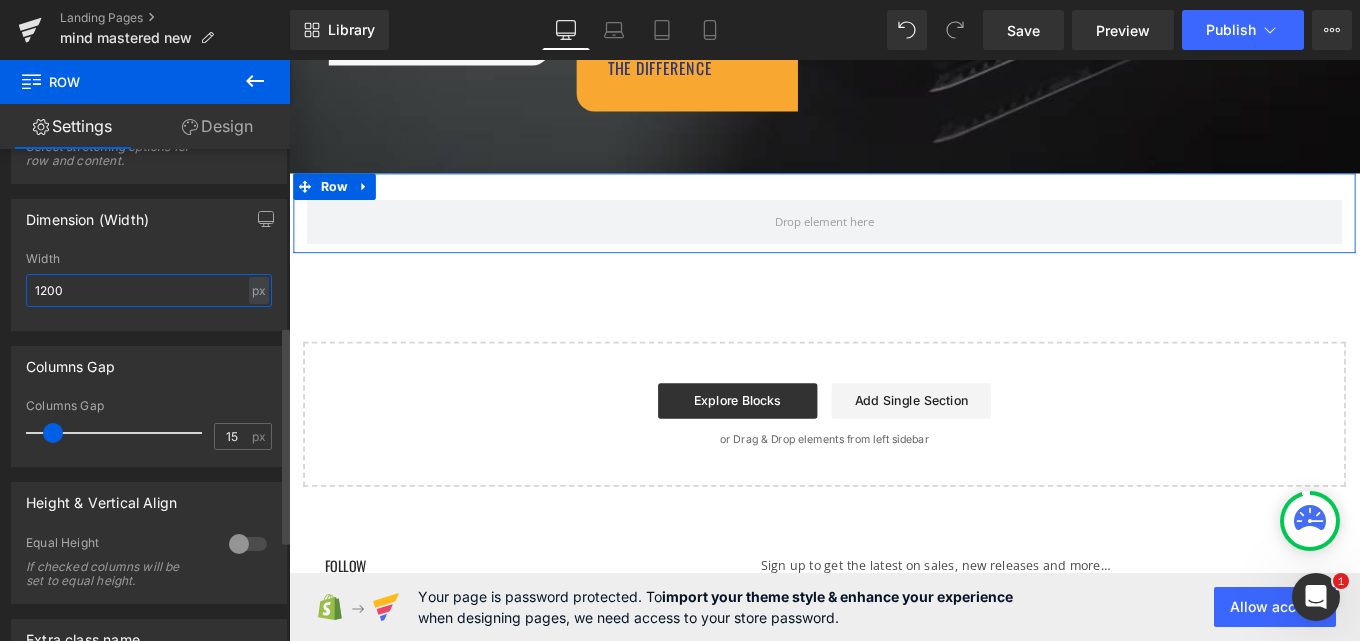 click on "1200" at bounding box center [149, 290] 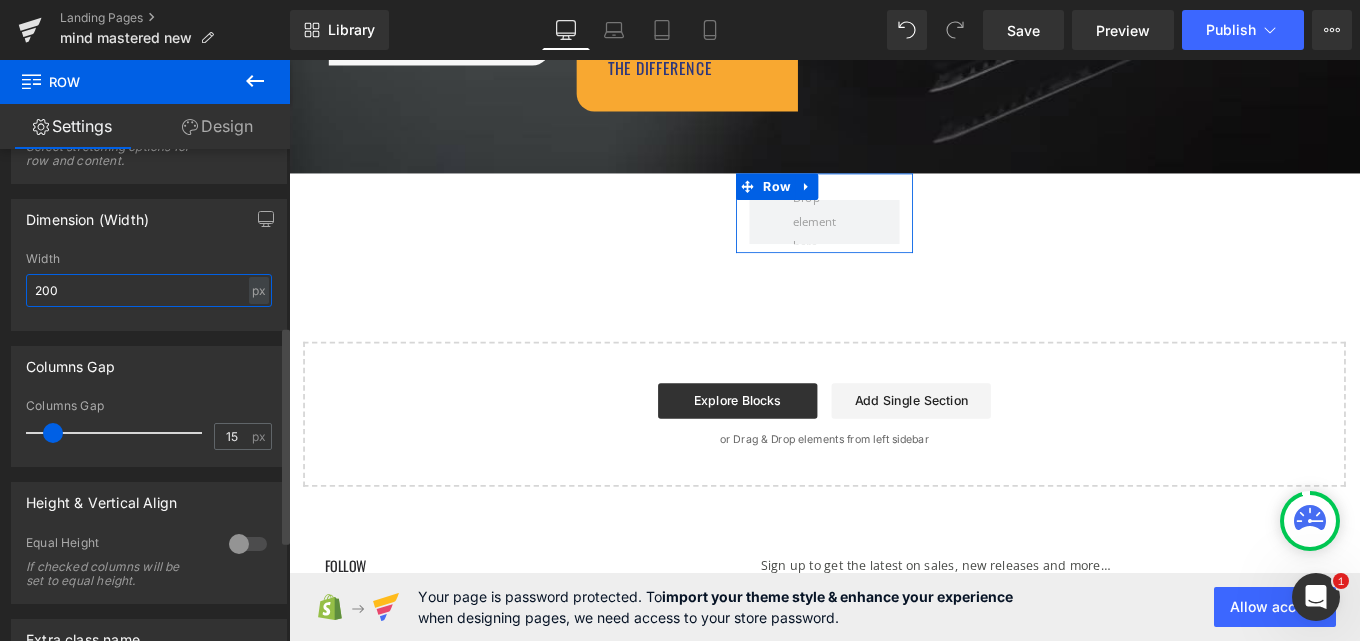 type on "2000" 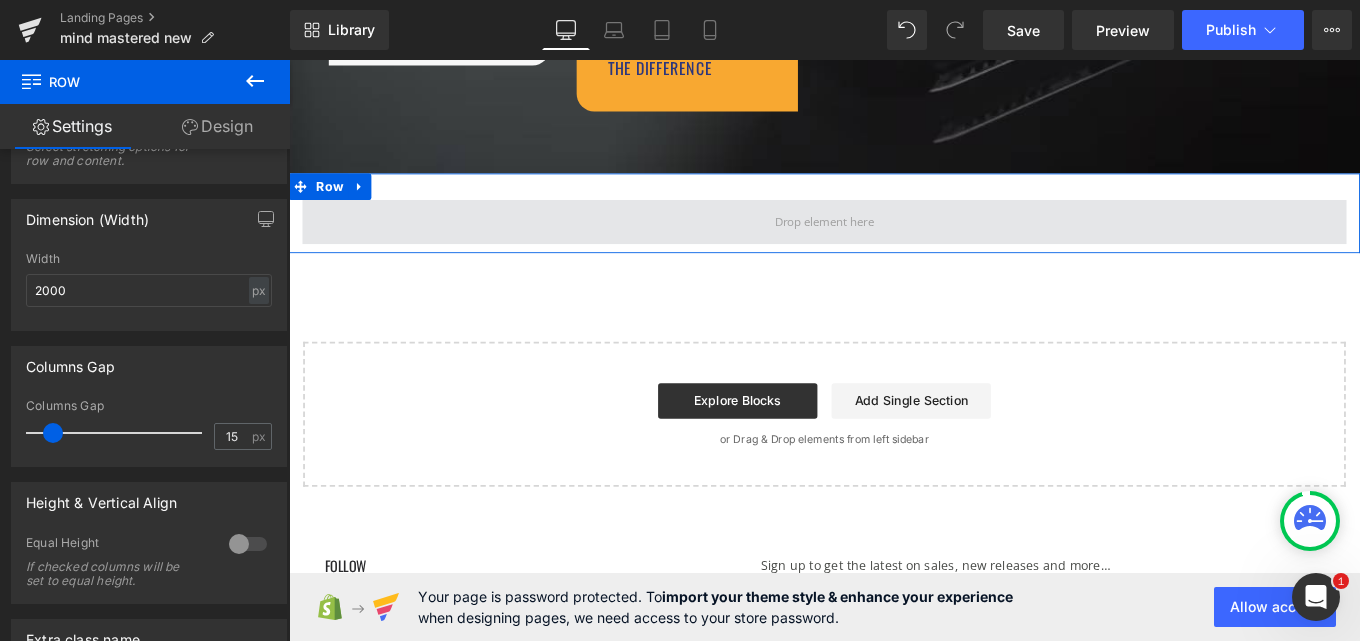 click at bounding box center (894, 242) 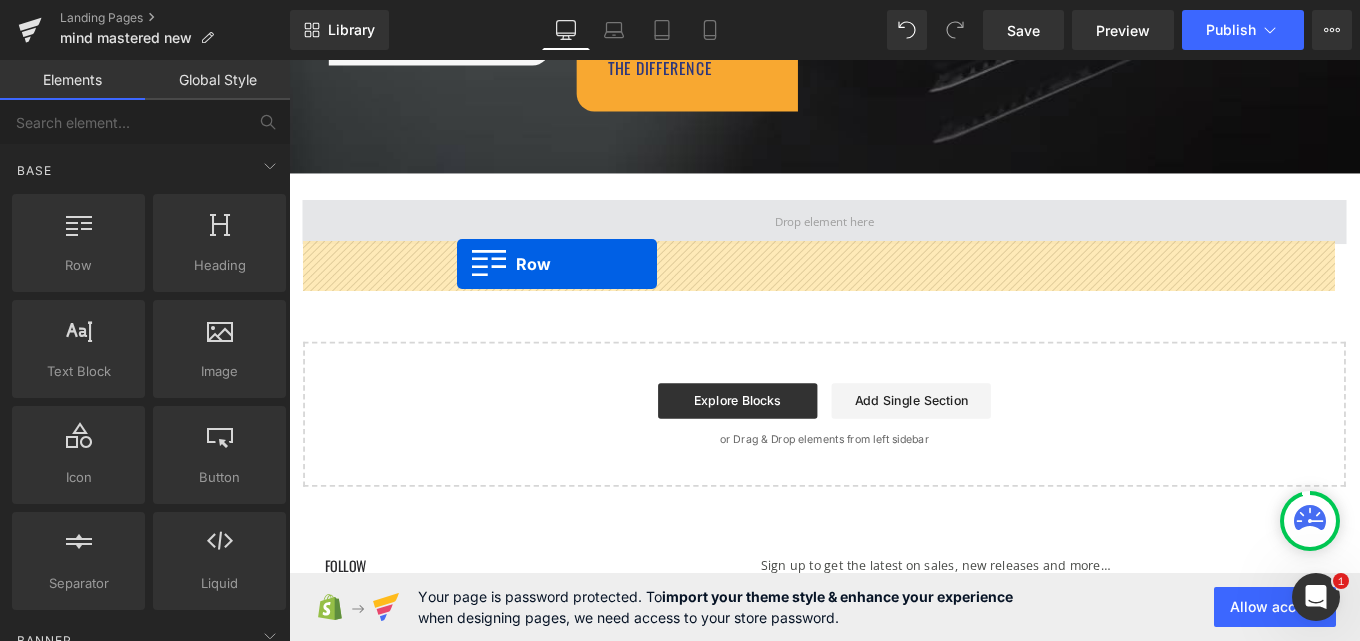 drag, startPoint x: 350, startPoint y: 300, endPoint x: 479, endPoint y: 291, distance: 129.31357 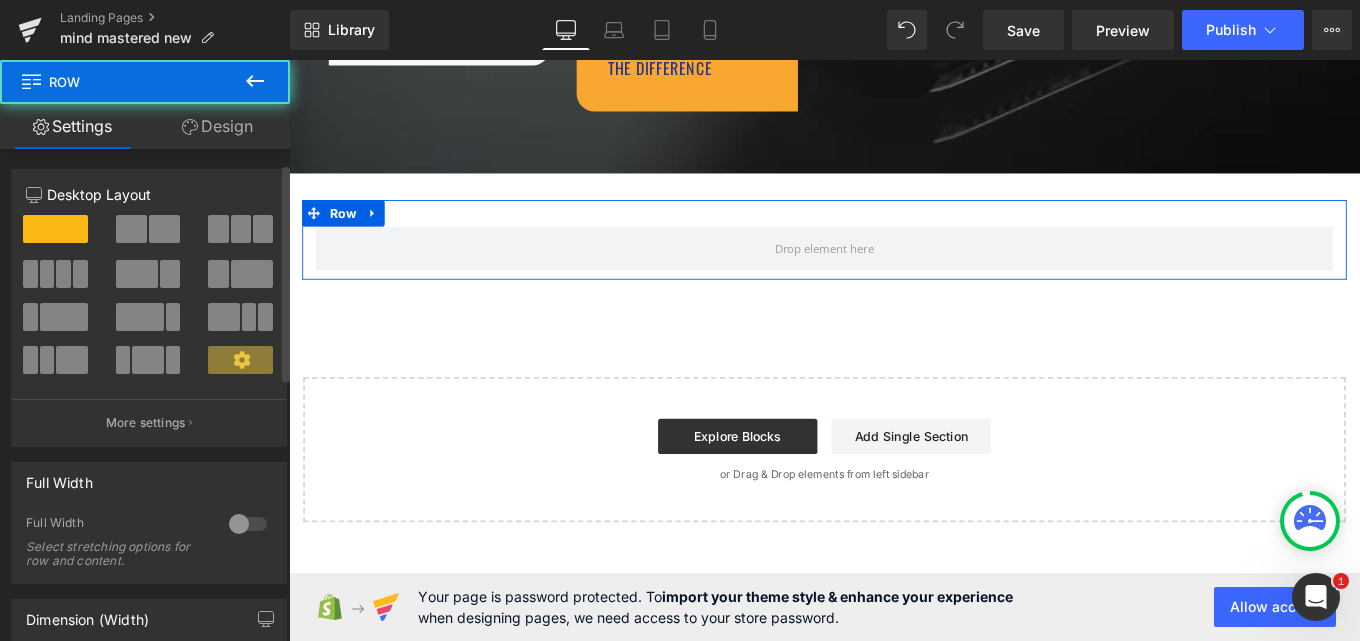 scroll, scrollTop: 200, scrollLeft: 0, axis: vertical 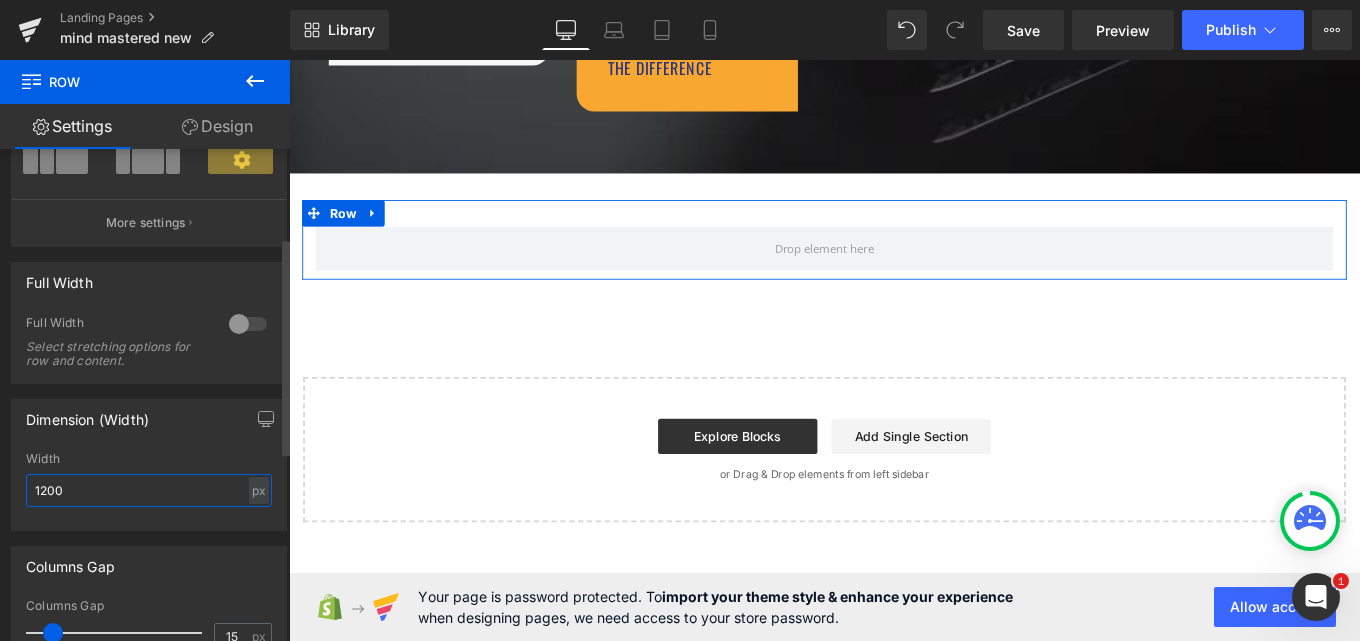 click on "1200" at bounding box center (149, 490) 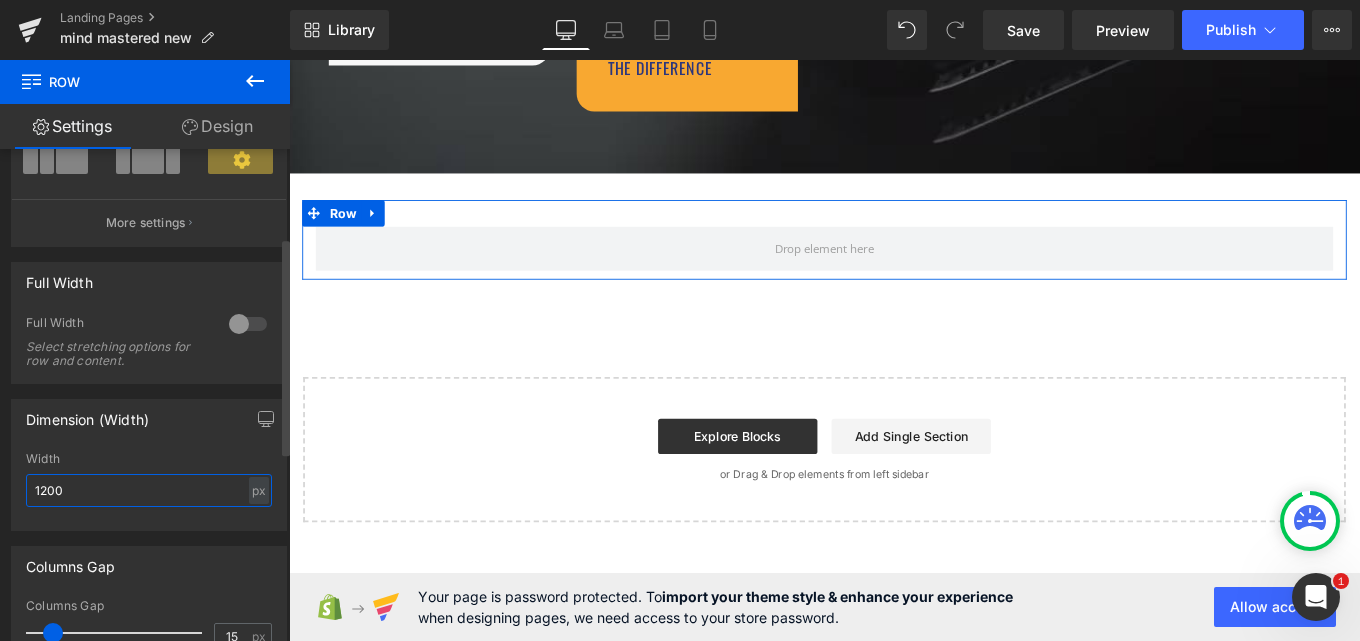 click on "1200" at bounding box center [149, 490] 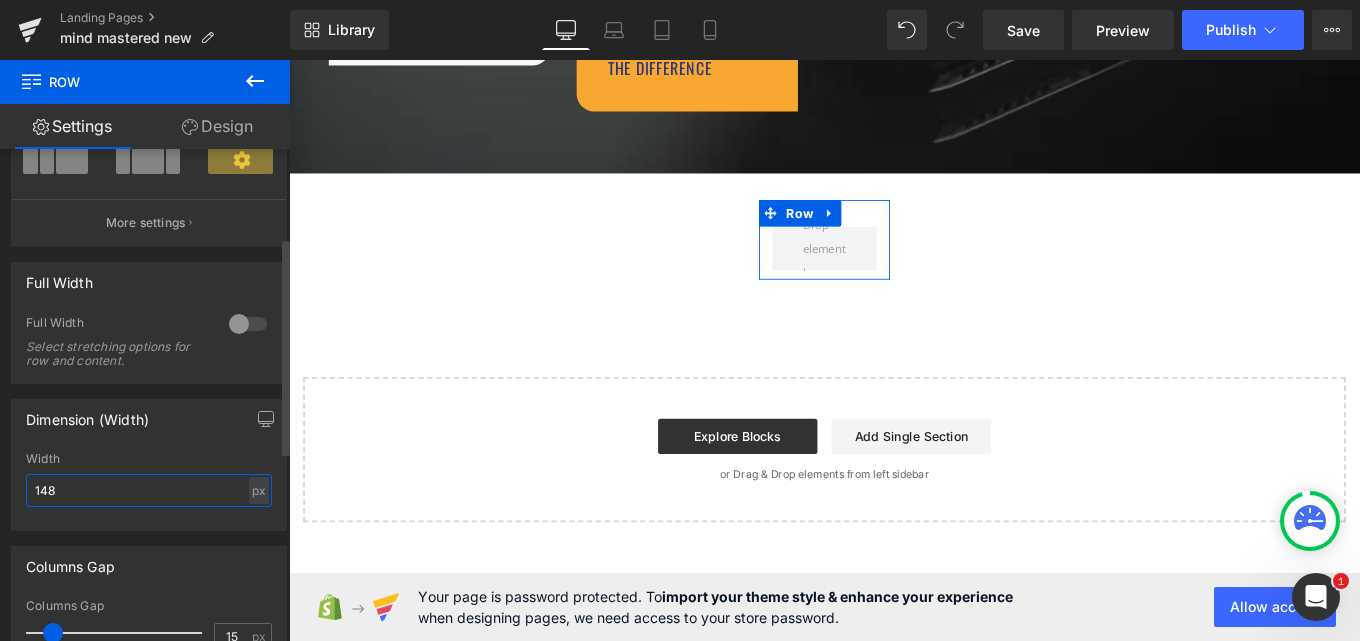 type on "1480" 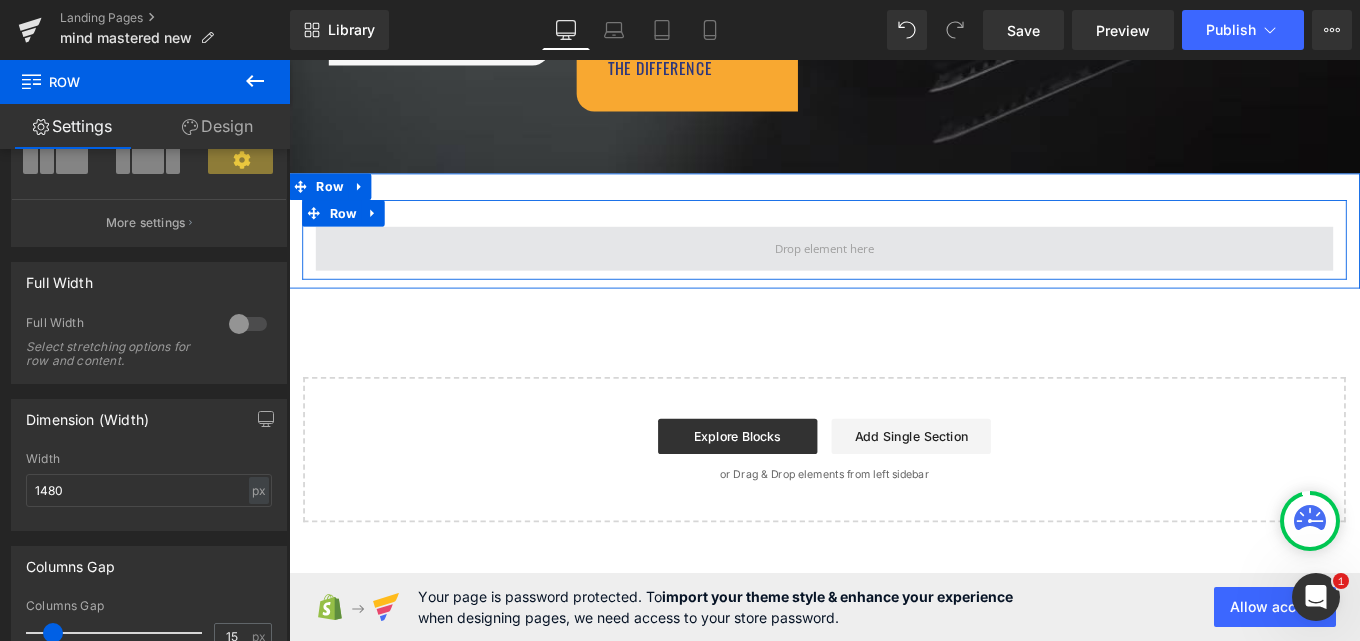 click at bounding box center (894, 272) 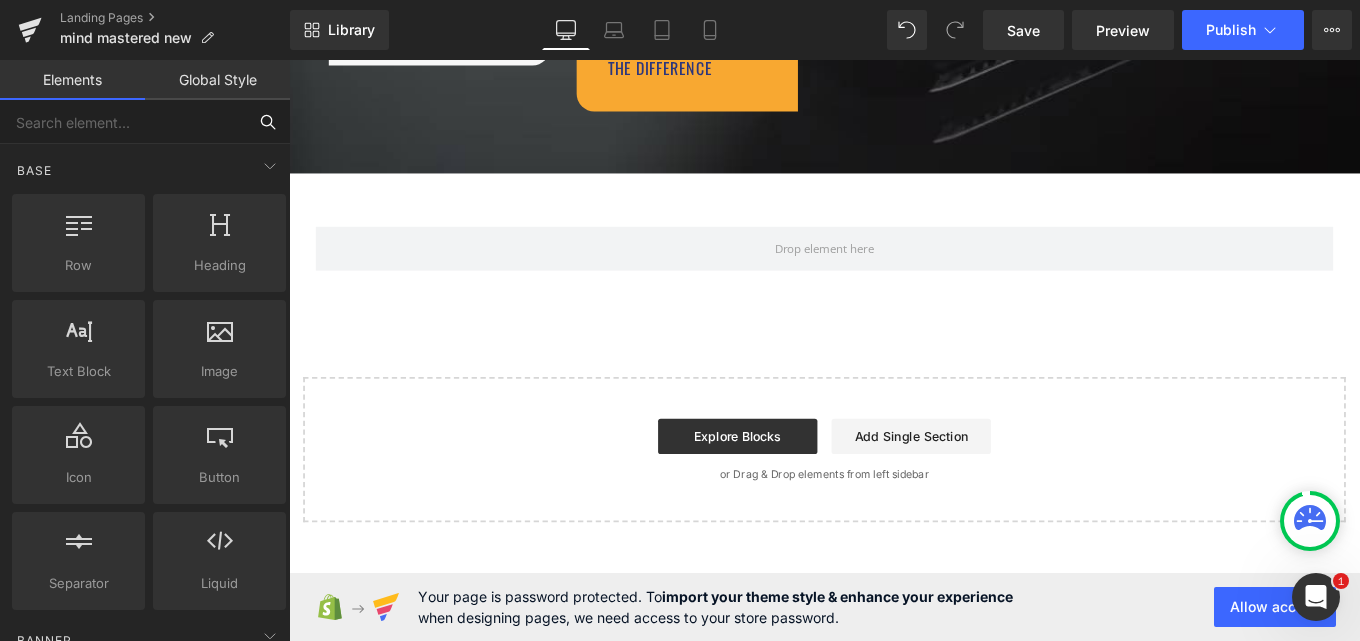 click at bounding box center [123, 122] 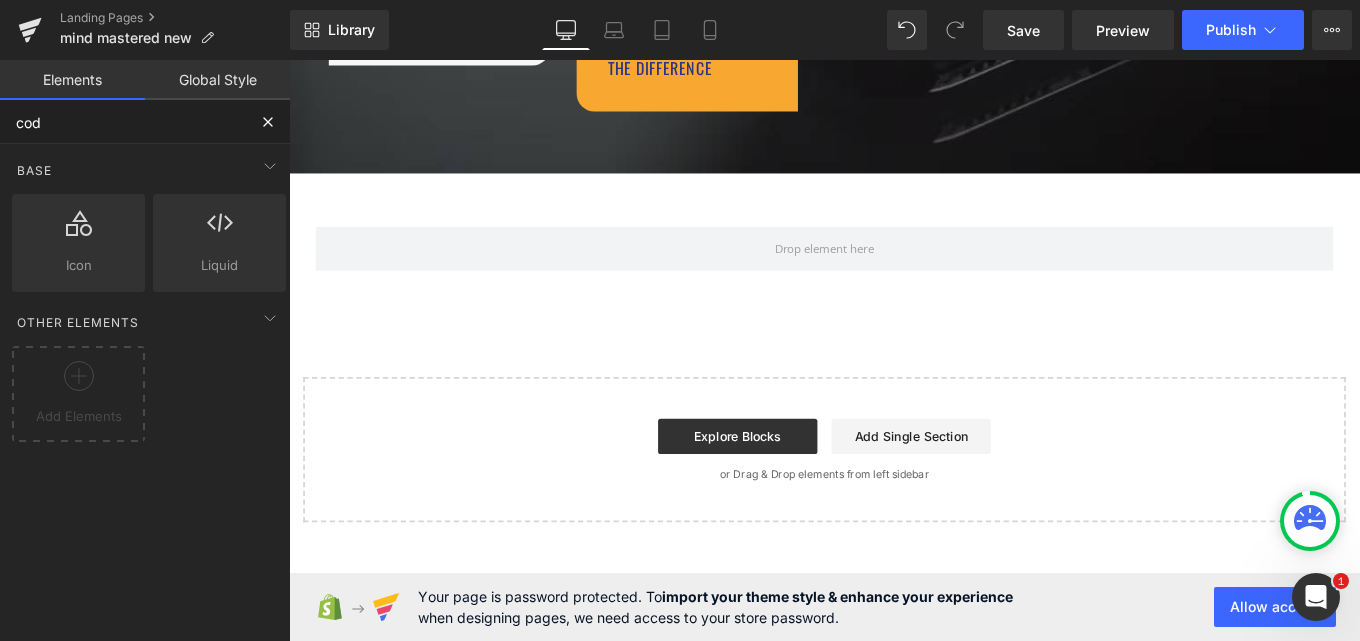 type on "code" 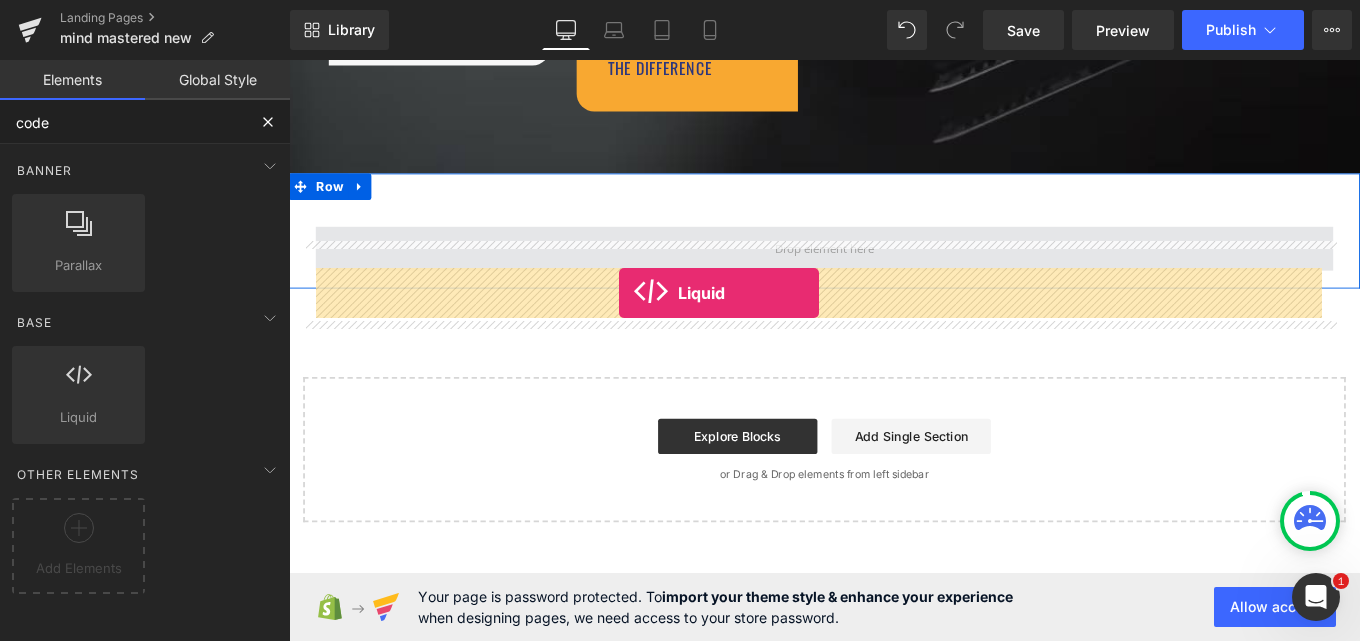 drag, startPoint x: 362, startPoint y: 473, endPoint x: 662, endPoint y: 323, distance: 335.4102 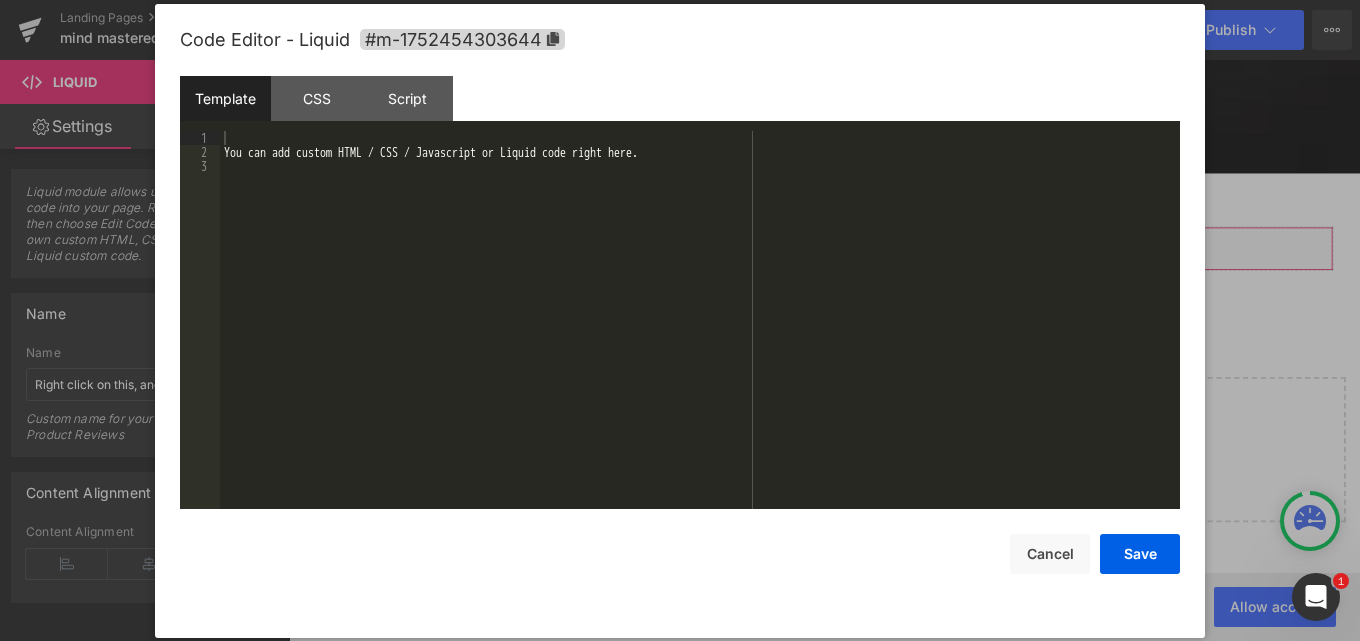 click on "Liquid  You are previewing how the   will restyle your page. You can not edit Elements in Preset Preview Mode.  Landing Pages mind mastered new Library Desktop Desktop Laptop Tablet Mobile Save Preview Publish Scheduled View Live Page View with current Template Save Template to Library Schedule Publish  Optimize  Publish Settings Shortcuts  Your page can’t be published   You've reached the maximum number of published pages on your plan  (0/0).  You need to upgrade your plan or unpublish all your pages to get 1 publish slot.   Unpublish pages   Upgrade plan  Elements Global Style code Base Row  rows, columns, layouts, div Heading  headings, titles, h1,h2,h3,h4,h5,h6 Text Block  texts, paragraphs, contents, blocks Image  images, photos, alts, uploads Icon  icons, symbols Button  button, call to action, cta Separator  separators, dividers, horizontal lines Liquid  liquid, custom code, html, javascript, css, reviews, apps, applications, embeded, iframe Banner Parallax  Hero Banner  Stack Tabs  Carousel  List" at bounding box center [680, 0] 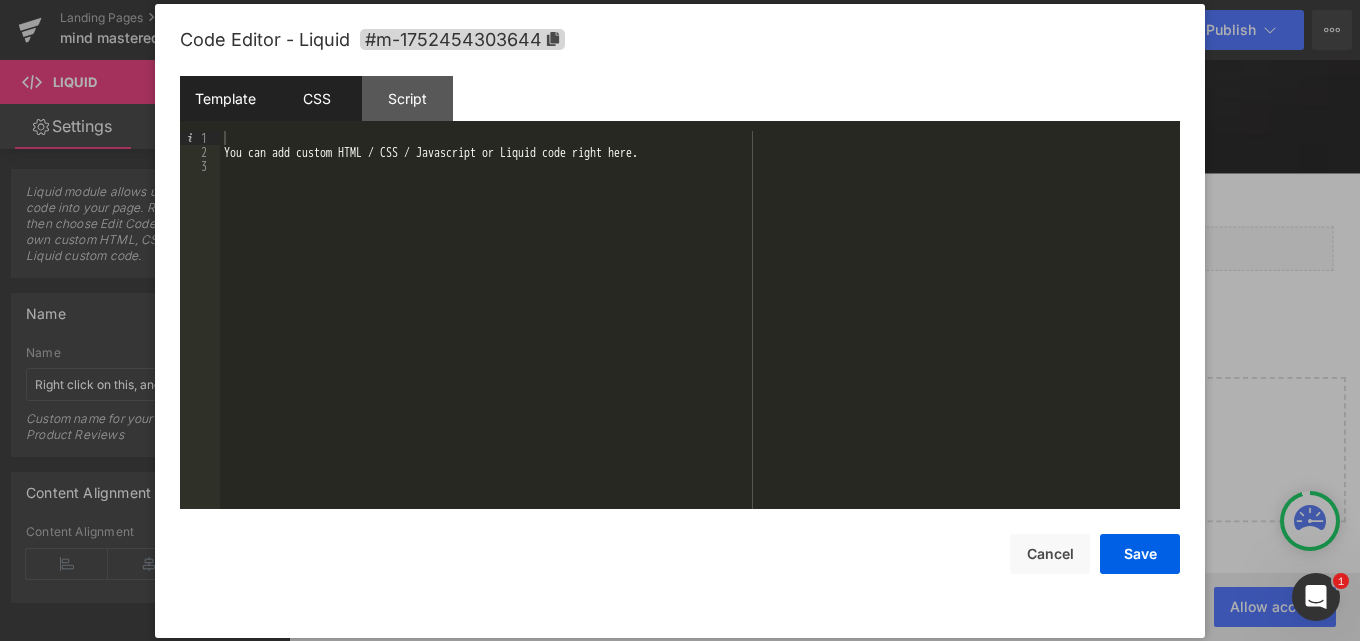 click on "CSS" at bounding box center (316, 98) 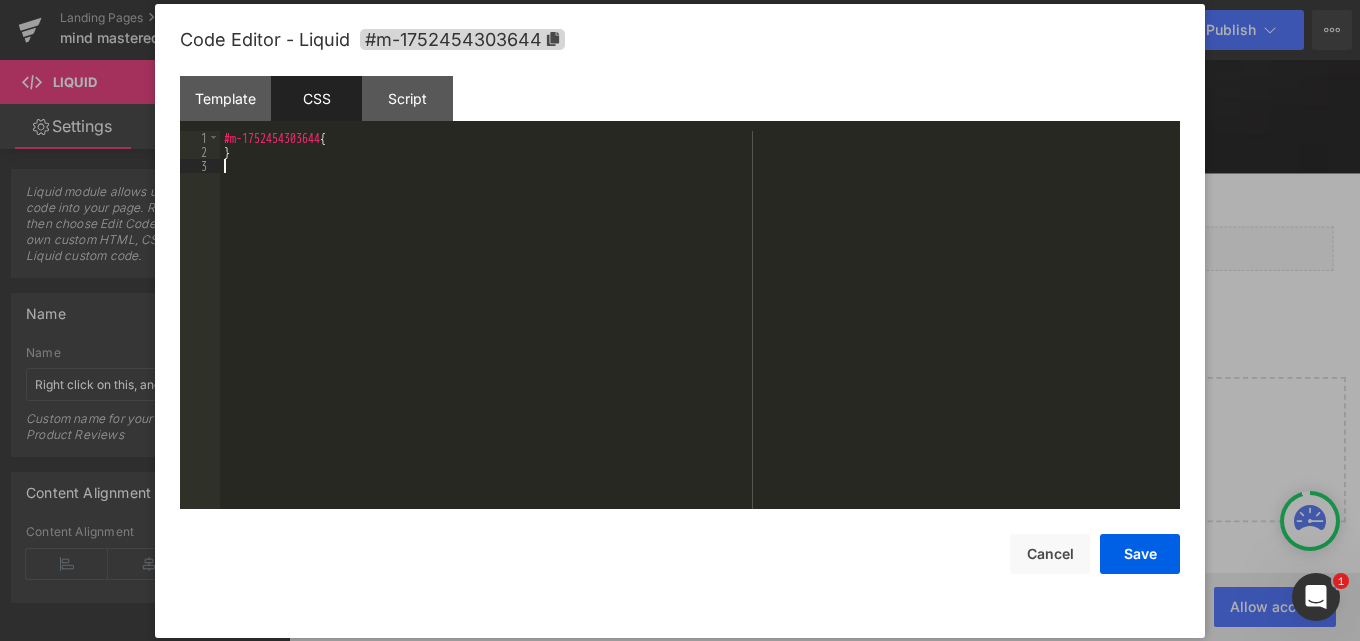 click on "#m-1752454303644 { }" at bounding box center [700, 334] 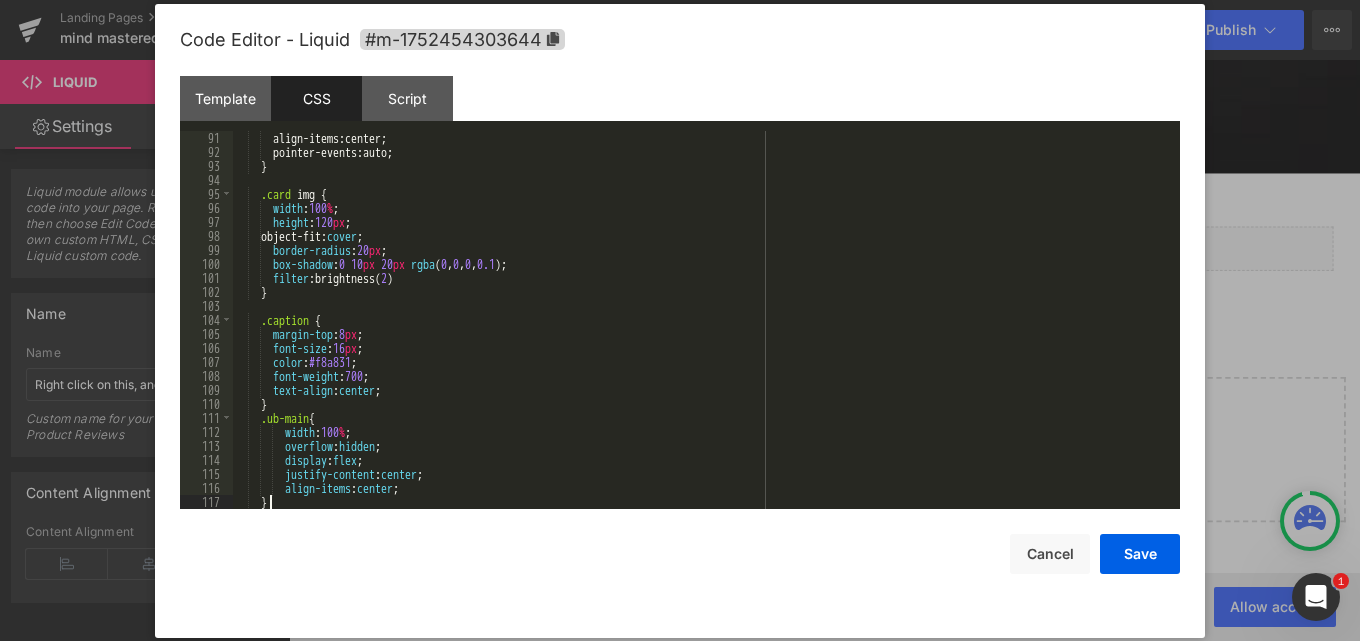 scroll, scrollTop: 1260, scrollLeft: 0, axis: vertical 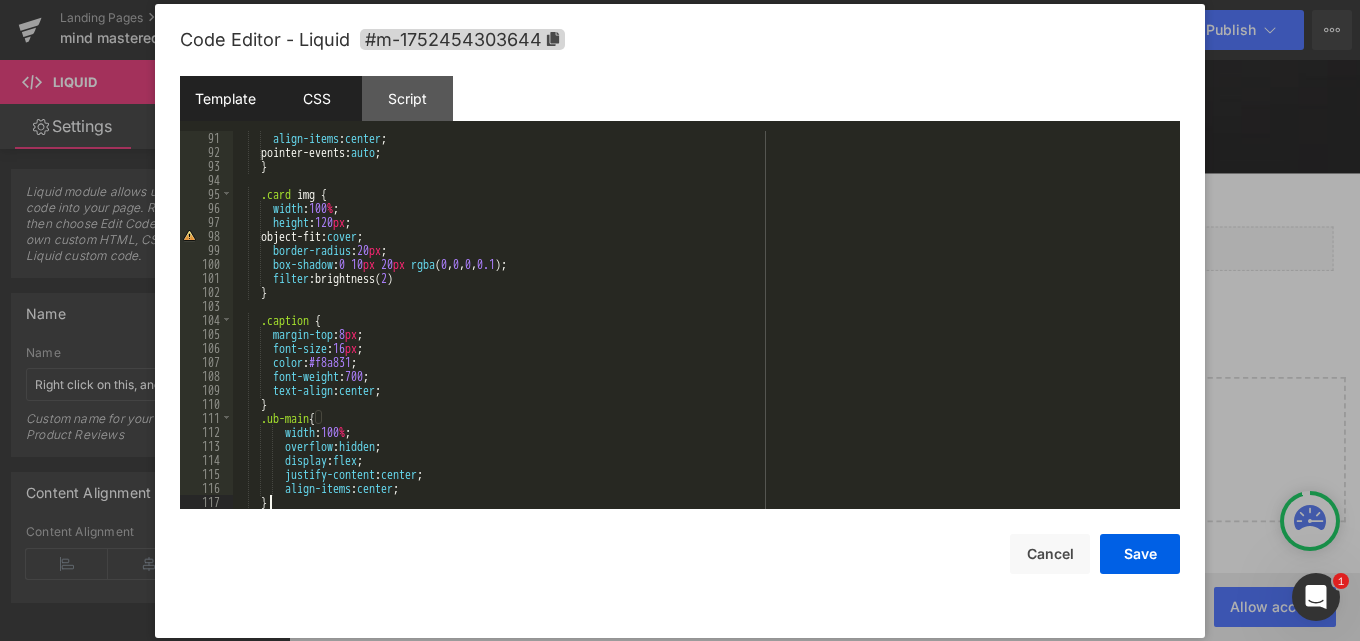 click on "Template" at bounding box center [225, 98] 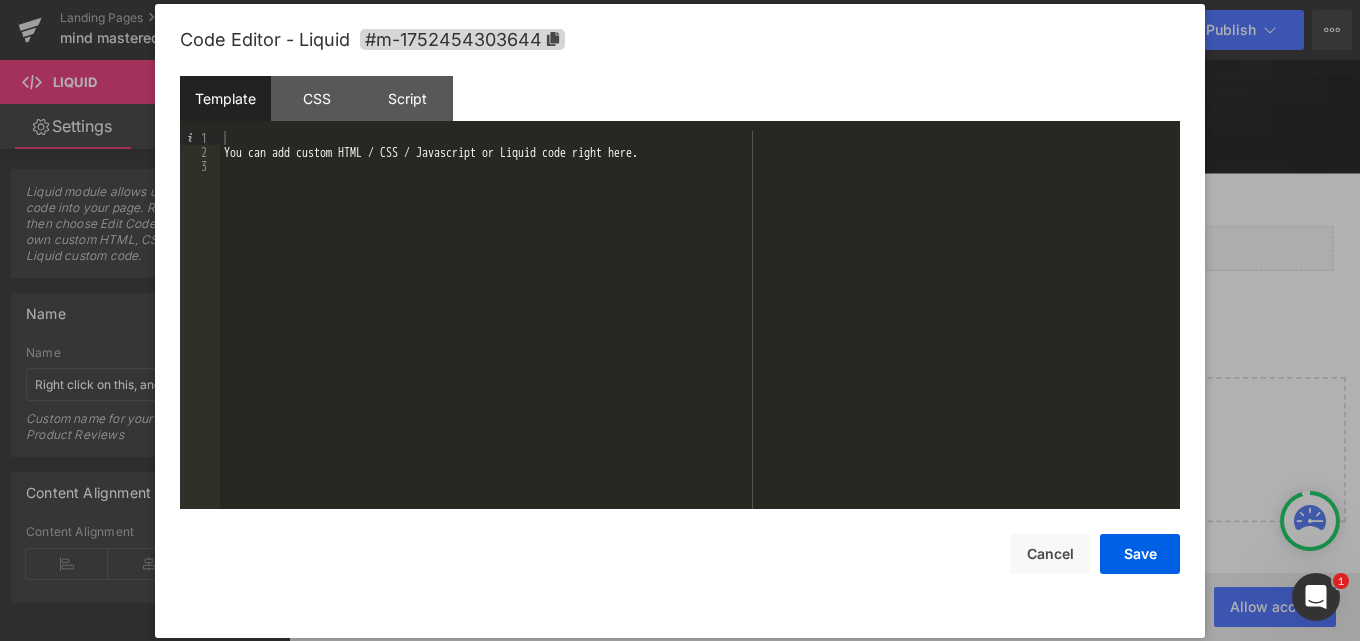click on "Template" at bounding box center (225, 98) 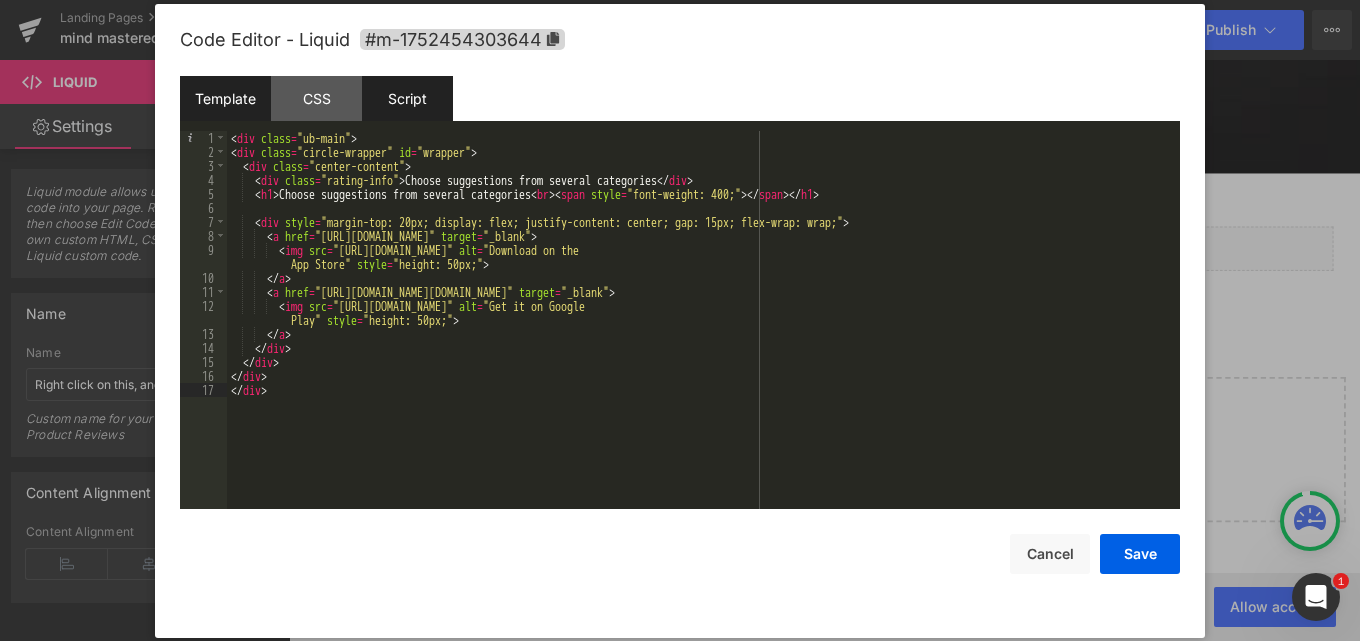click on "Script" at bounding box center [407, 98] 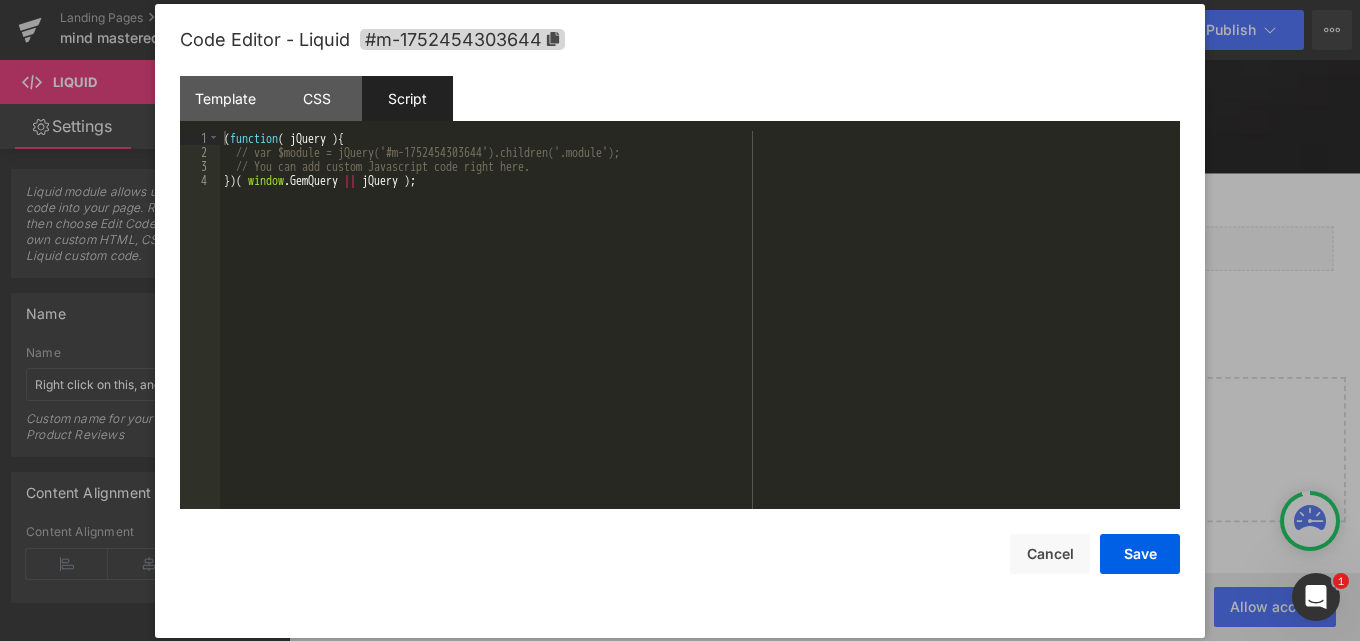 click on "( function (   jQuery   ) {    // var $module = jQuery('#m-1752454303644').children('.module');    // You can add custom Javascript code right here. }) (   window . GemQuery   ||   jQuery   ) ;" at bounding box center (700, 334) 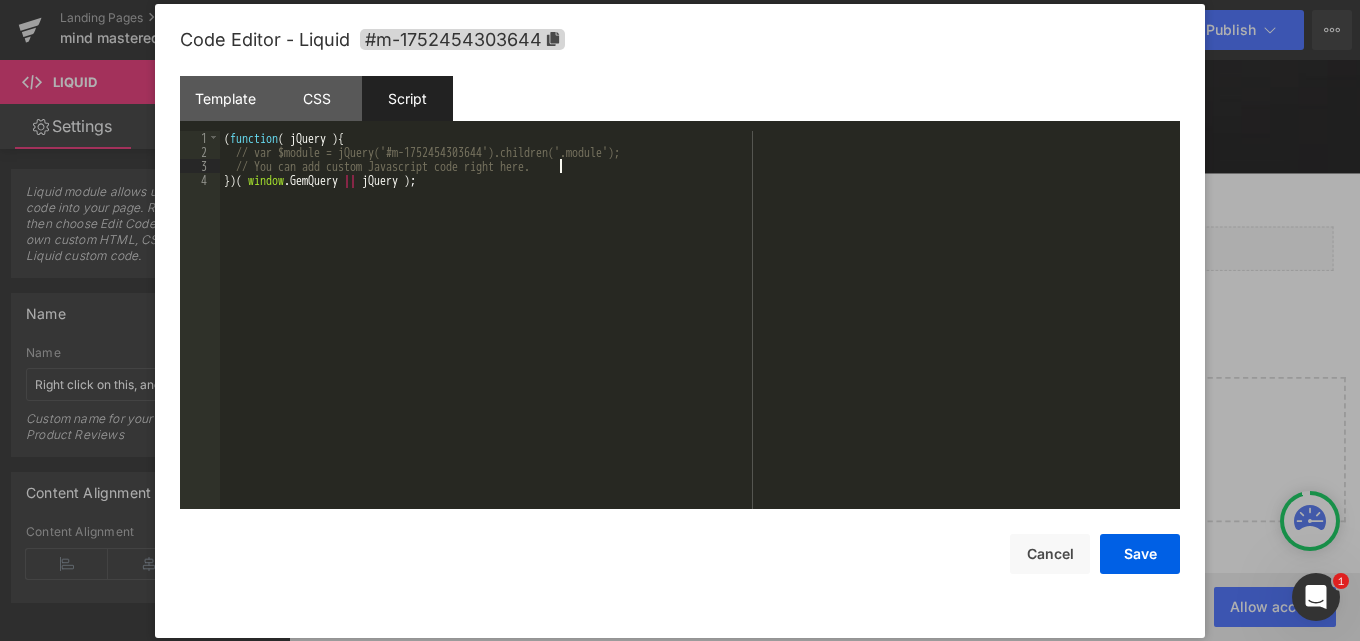 click on "( function (   jQuery   ) {    // var $module = jQuery('#m-1752454303644').children('.module');    // You can add custom Javascript code right here. }) (   window . GemQuery   ||   jQuery   ) ;" at bounding box center (700, 334) 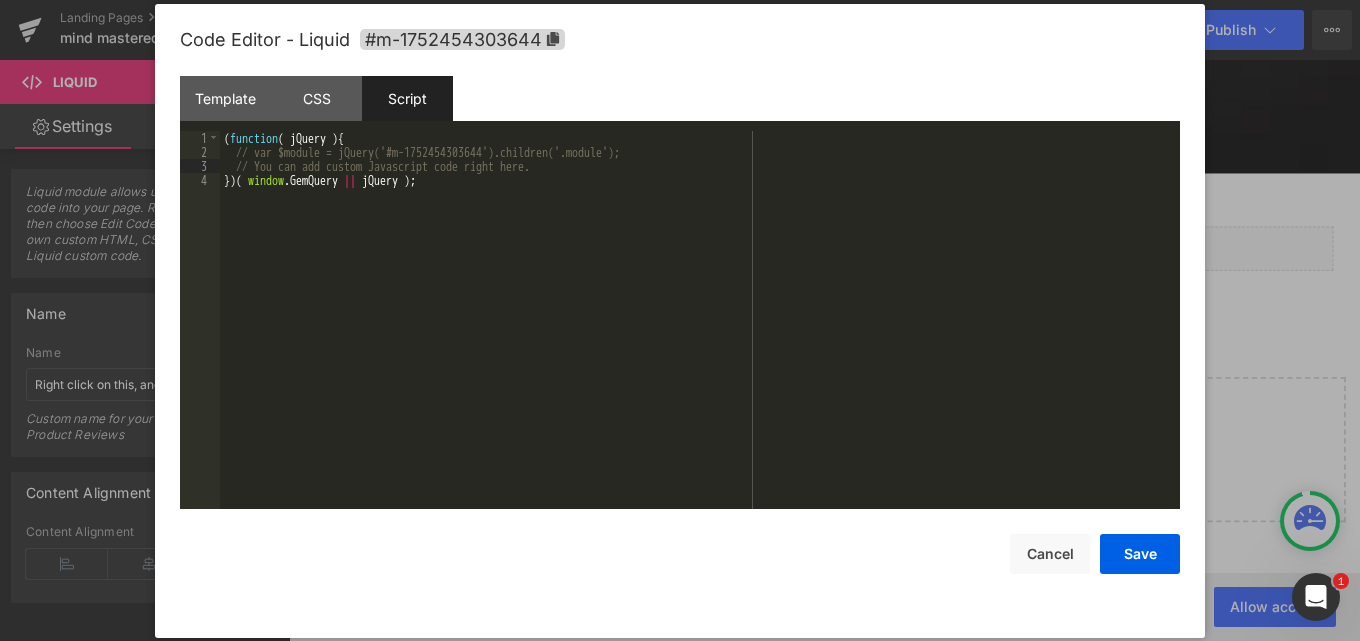 type 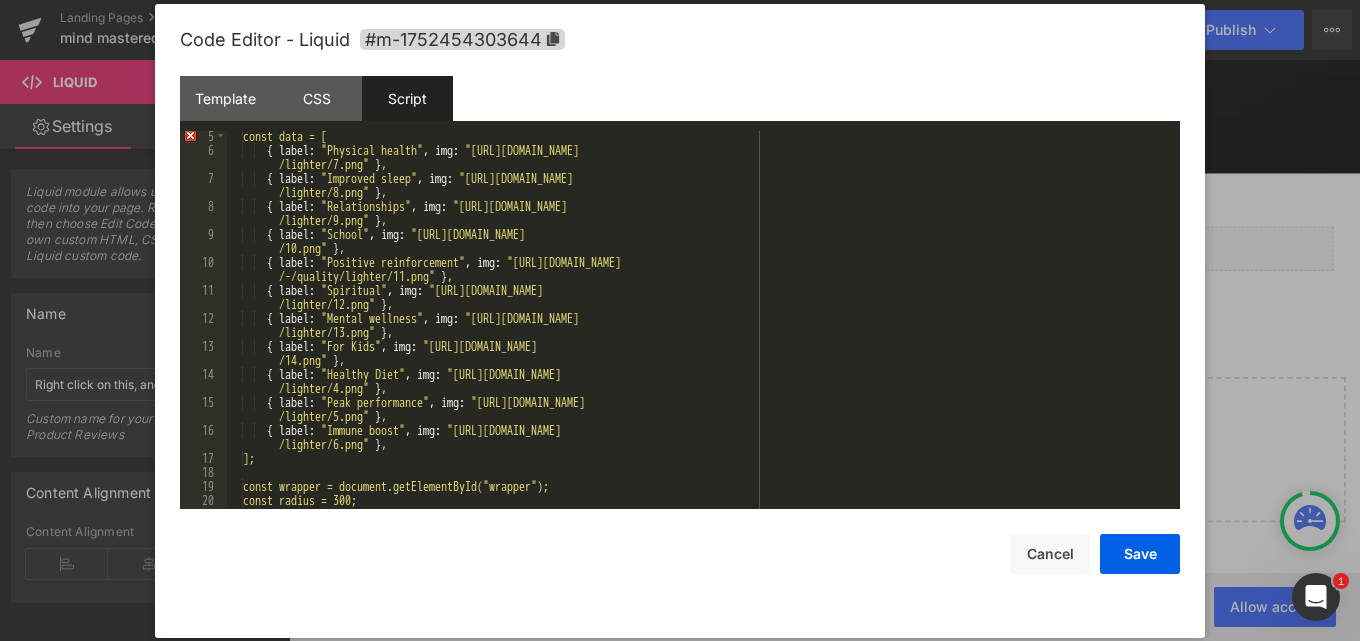 scroll, scrollTop: 0, scrollLeft: 0, axis: both 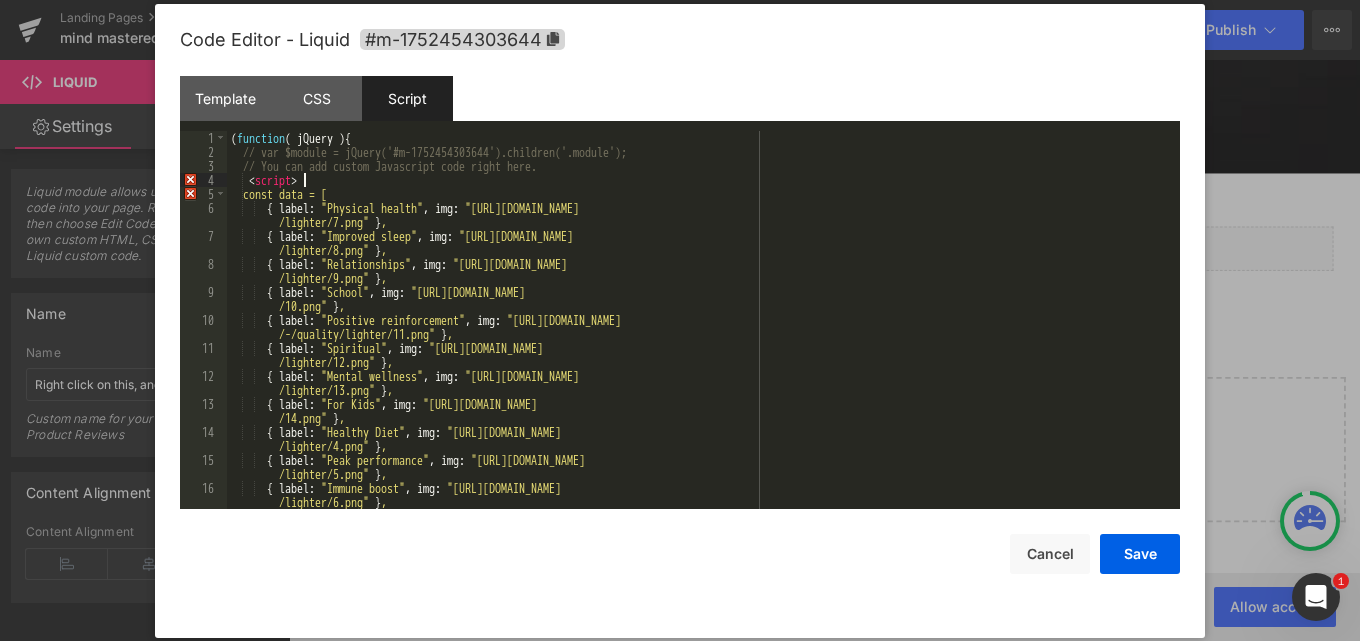 click on "( function (   jQuery   ) {    // var $module = jQuery('#m-1752454303644').children('.module');    // You can add custom Javascript code right here.      < script >      const data = [          {   label :   "Physical health" ,   img :   "[URL][DOMAIN_NAME]          /lighter/7.png"   } ,          {   label :   "Improved sleep" ,   img :   "[URL][DOMAIN_NAME]          /lighter/8.png"   } ,          {   label :   "Relationships" ,   img :   "[URL][DOMAIN_NAME]          /lighter/9.png"   } ,          {   label :   "School" ,   img :   "[URL][DOMAIN_NAME]          /10.png"   } ,          {   label :   "Positive reinforcement" ,   img :     } ,    {" at bounding box center [699, 334] 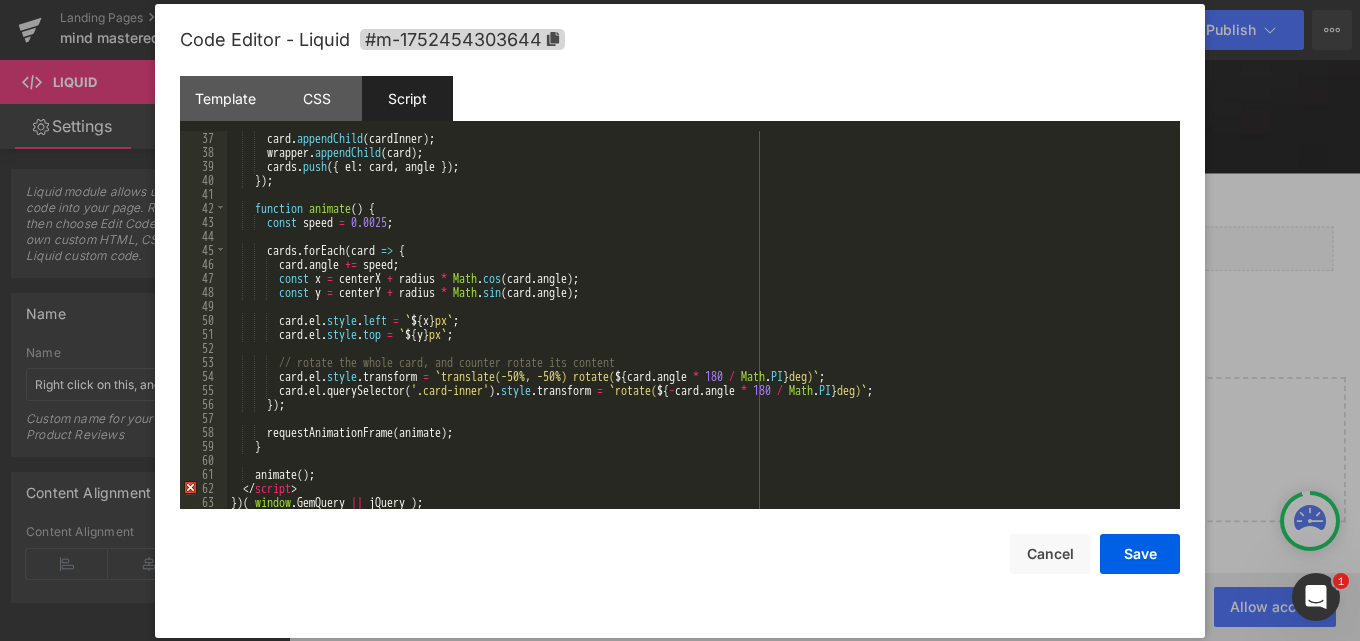 scroll, scrollTop: 658, scrollLeft: 0, axis: vertical 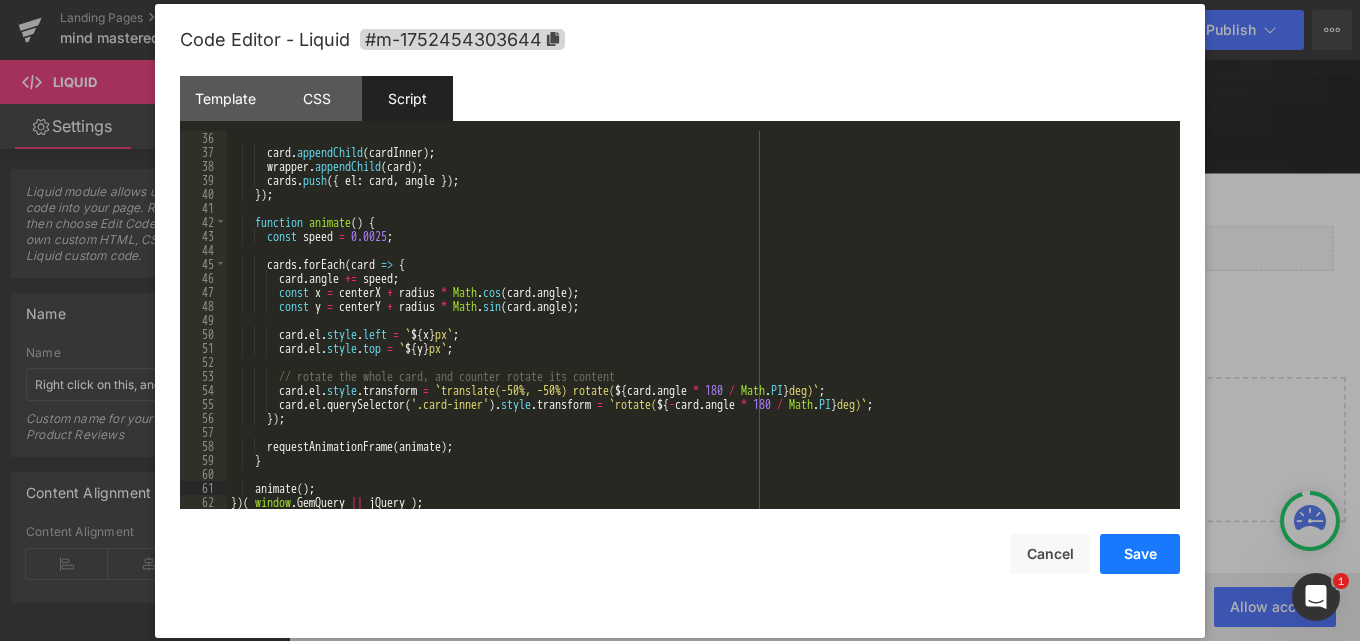 click on "Save" at bounding box center (1140, 554) 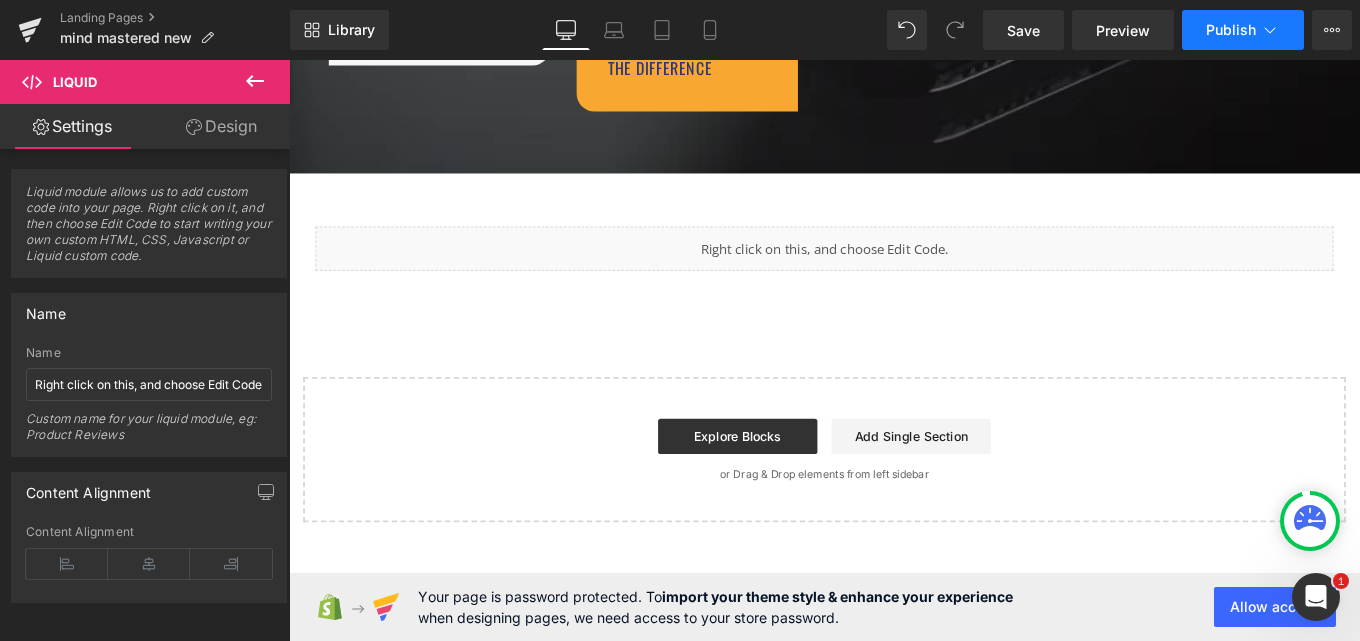 click on "Publish" at bounding box center [1231, 30] 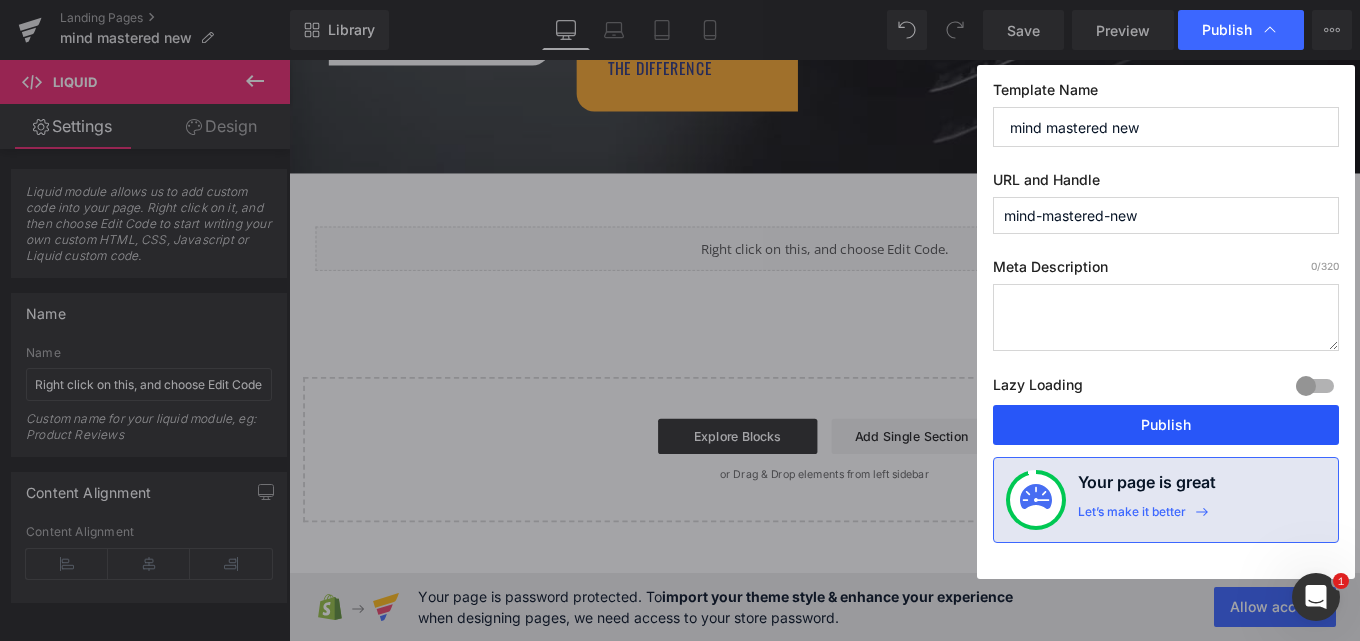 click on "Publish" at bounding box center (1166, 425) 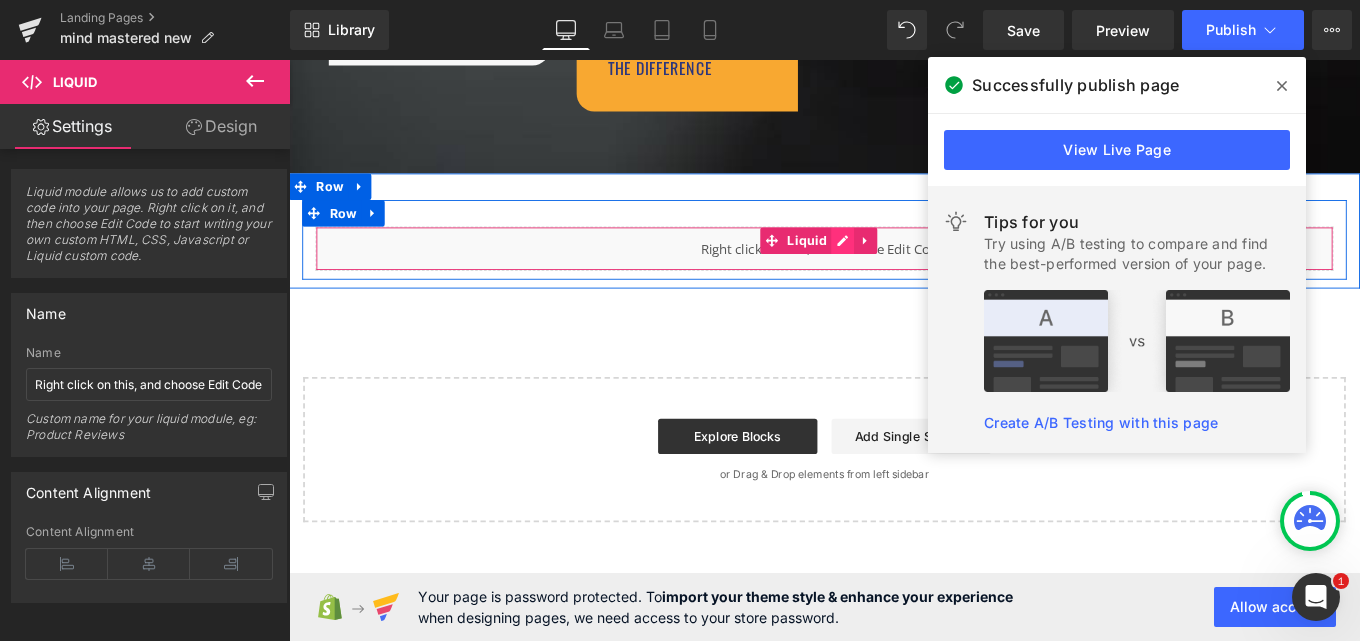 click on "Liquid" at bounding box center (894, 273) 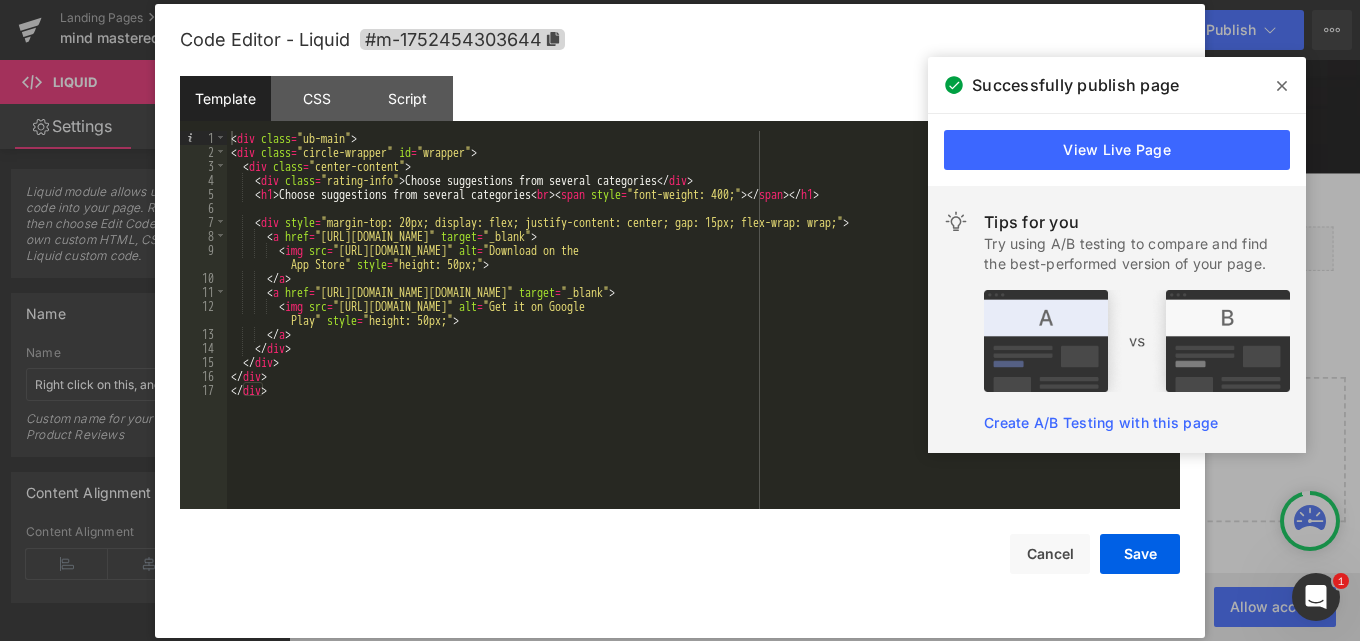 click on "< div   class = "ub-main" > < div   class = "circle-wrapper"   id = "wrapper" >    < div   class = "center-content" >       < div   class = "rating-info" > Choose suggestions from several categories </ div >       < h1 > Choose suggestions from several categories < br > < span   style = "font-weight: 400;" > </ span > </ h1 >       < div   style = "margin-top: 20px; display: flex; justify-content: center; gap: 15px; flex-wrap: wrap;" >          < a   href = "[URL][DOMAIN_NAME]"   target = "_blank" >             < img   src = "[URL][DOMAIN_NAME]"   alt = "Download on the             App Store"   style = "height: 50px;" >          </ a >          < a   href = "[URL][DOMAIN_NAME][DOMAIN_NAME]"   target = "_blank" >             < img   src = "[URL][DOMAIN_NAME]"   alt" at bounding box center [703, 334] 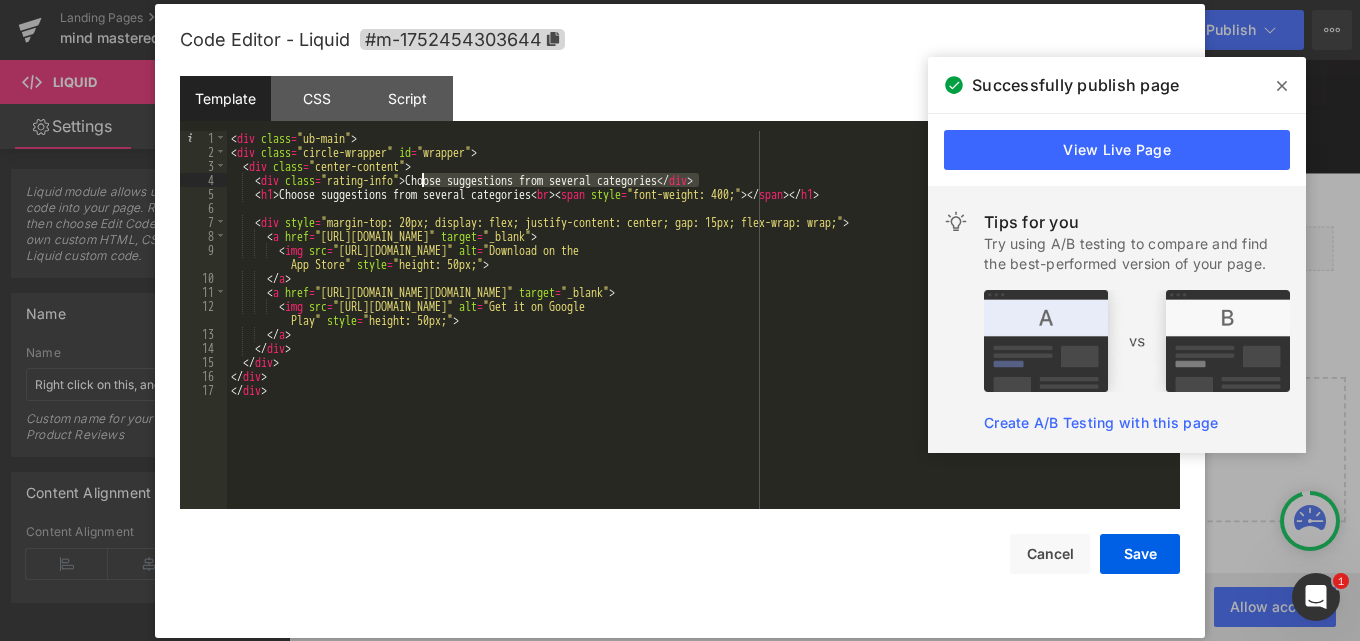 drag, startPoint x: 700, startPoint y: 177, endPoint x: 422, endPoint y: 183, distance: 278.06473 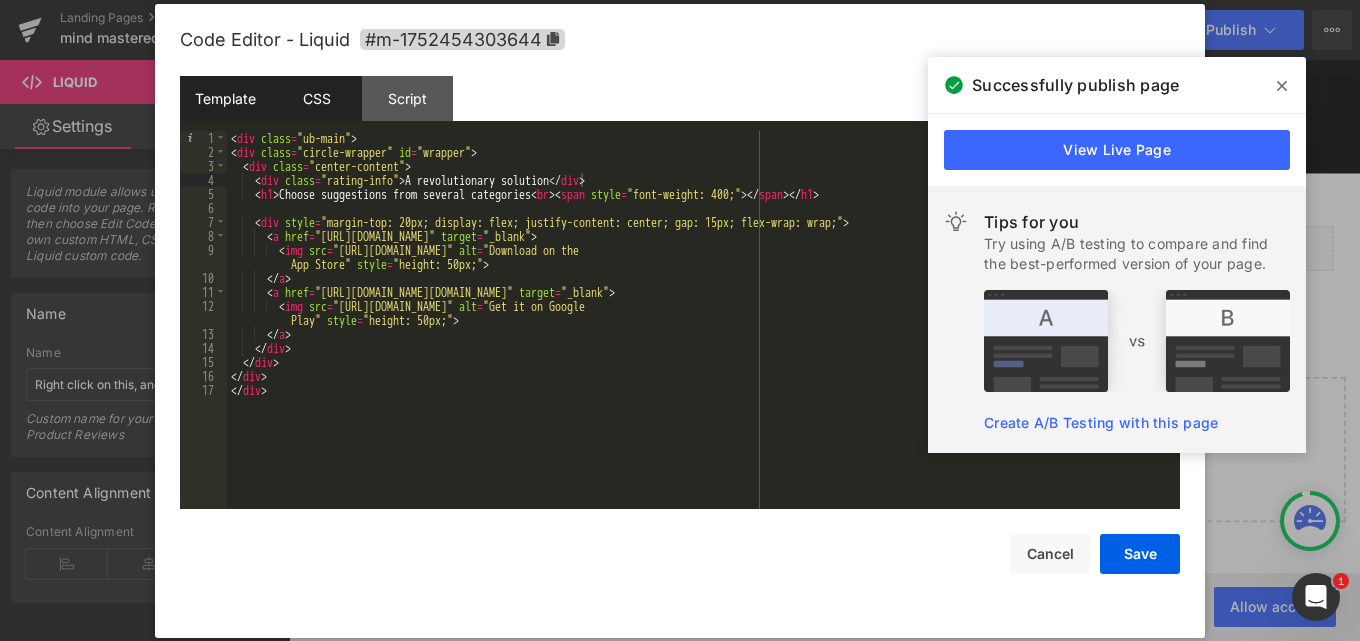 click on "CSS" at bounding box center (316, 98) 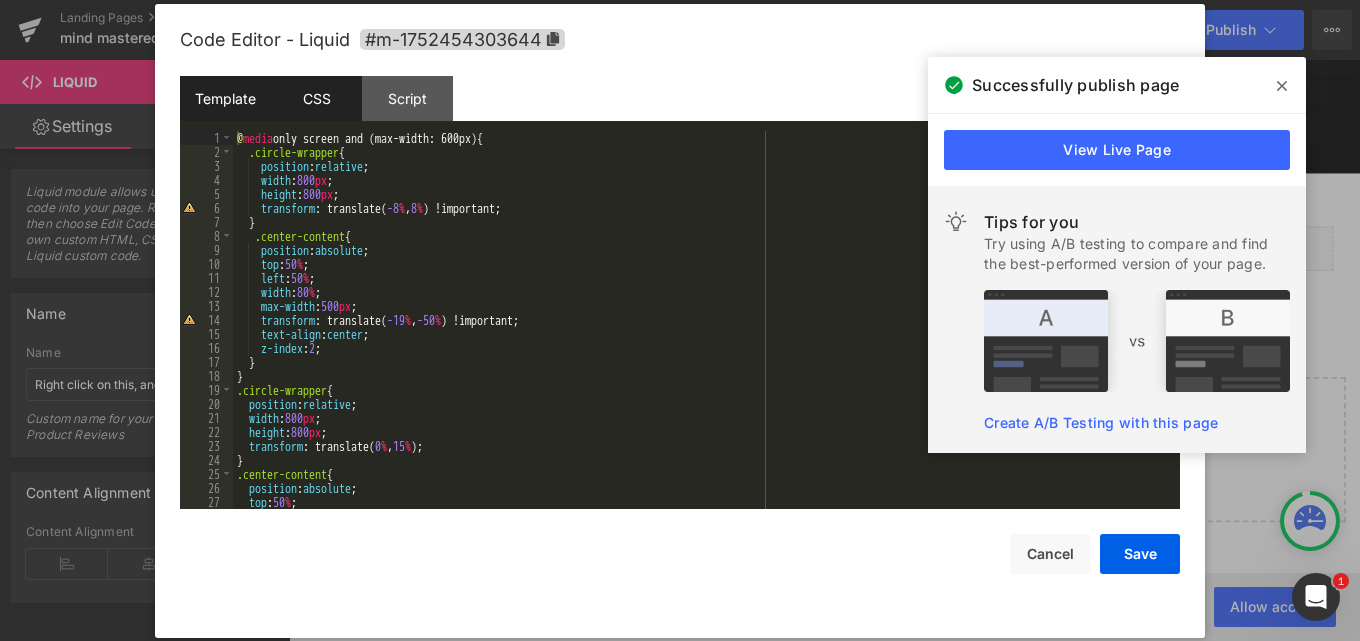click on "Template" at bounding box center (225, 98) 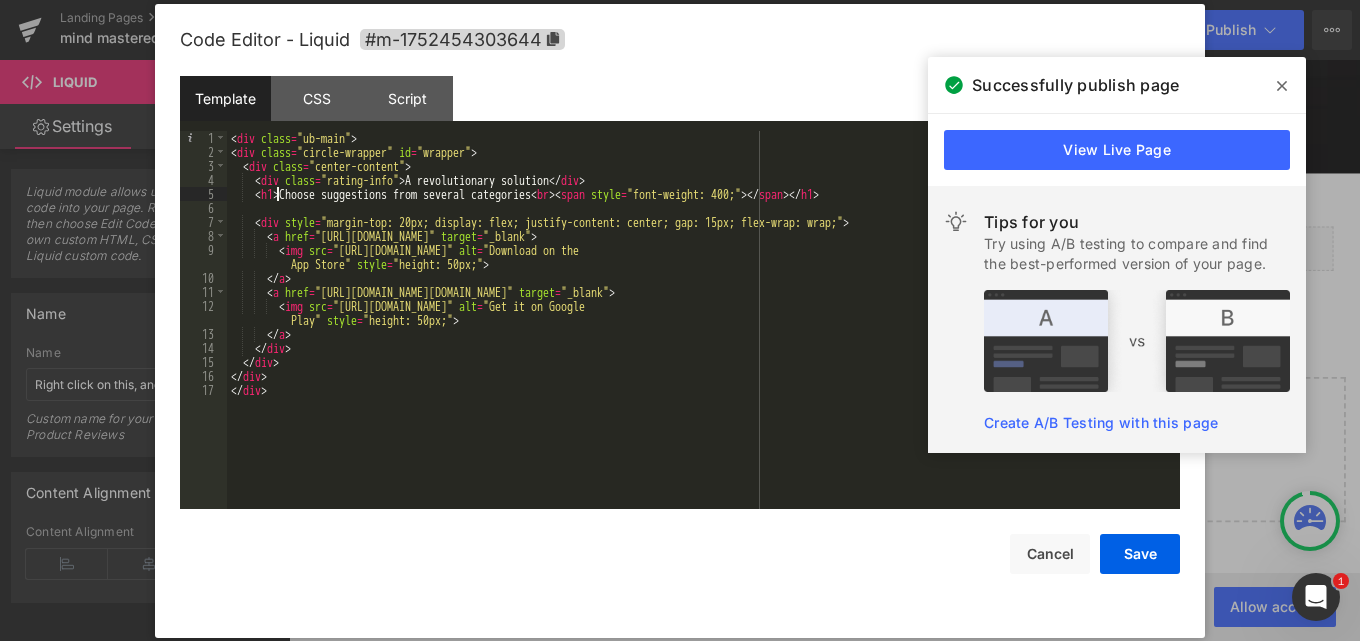 click on "< div   class = "ub-main" > < div   class = "circle-wrapper"   id = "wrapper" >    < div   class = "center-content" >       < div   class = "rating-info" > A revolutionary solution </ div >       < h1 > Choose suggestions from several categories < br > < span   style = "font-weight: 400;" > </ span > </ h1 >       < div   style = "margin-top: 20px; display: flex; justify-content: center; gap: 15px; flex-wrap: wrap;" >          < a   href = "[URL][DOMAIN_NAME]"   target = "_blank" >             < img   src = "[URL][DOMAIN_NAME]"   alt = "Download on the             App Store"   style = "height: 50px;" >          </ a >          < a   href = "[URL][DOMAIN_NAME][DOMAIN_NAME]"   target = "_blank" >             < img   src = "[URL][DOMAIN_NAME]"   alt = Play"   style =" at bounding box center [703, 334] 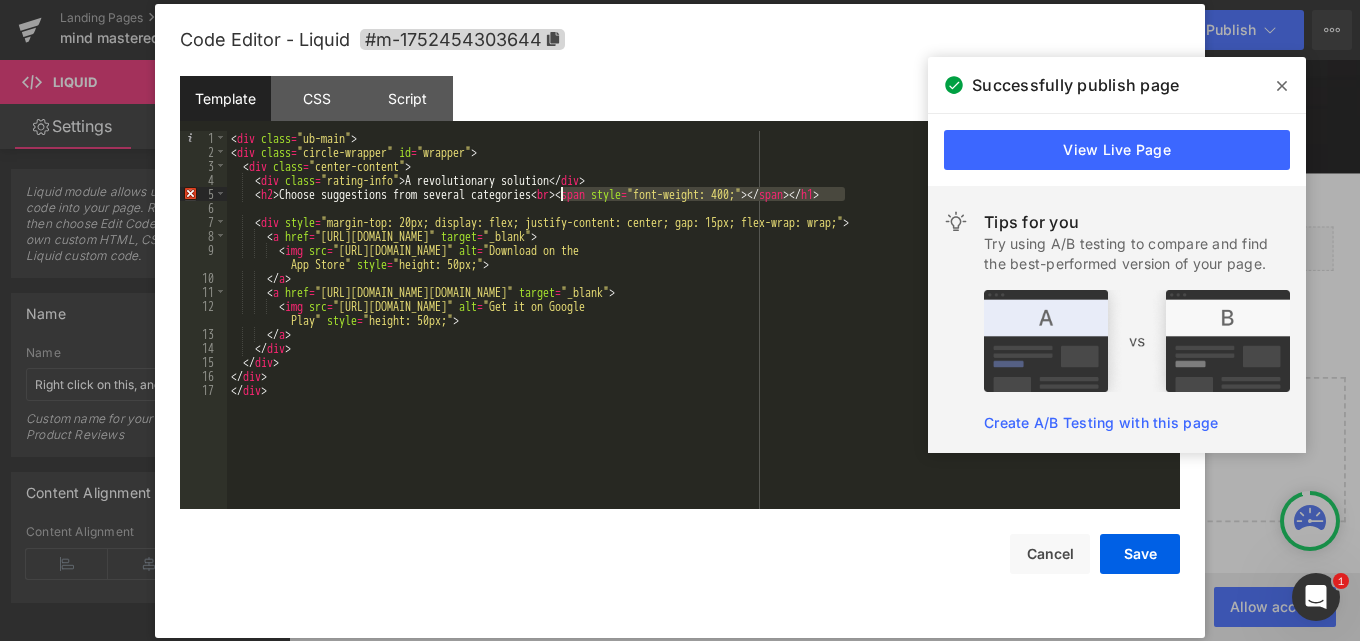 drag, startPoint x: 847, startPoint y: 194, endPoint x: 560, endPoint y: 193, distance: 287.00174 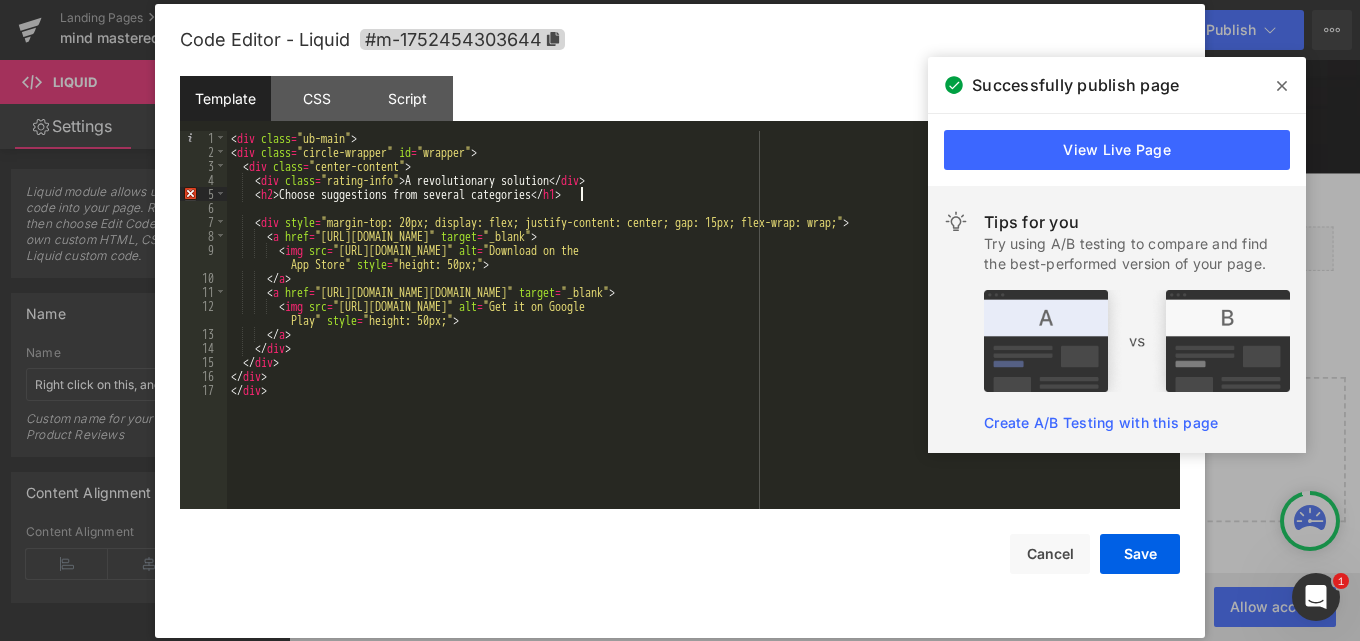 click on "< div   class = "ub-main" > < div   class = "circle-wrapper"   id = "wrapper" >    < div   class = "center-content" >       < div   class = "rating-info" > A revolutionary solution </ div >       < h2 > Choose suggestions from several categories </ h1 >       < div   style = "margin-top: 20px; display: flex; justify-content: center; gap: 15px; flex-wrap: wrap;" >          < a   href = "[URL][DOMAIN_NAME]"   target = "_blank" >             < img   src = "[URL][DOMAIN_NAME]"   alt = "Download on the             App Store"   style = "height: 50px;" >          </ a >          < a   href = "[URL][DOMAIN_NAME][DOMAIN_NAME]"   target = "_blank" >             < img   src = "[URL][DOMAIN_NAME]"   alt = "Get it on Google             Play"   style = "height: 50px;"" at bounding box center (703, 334) 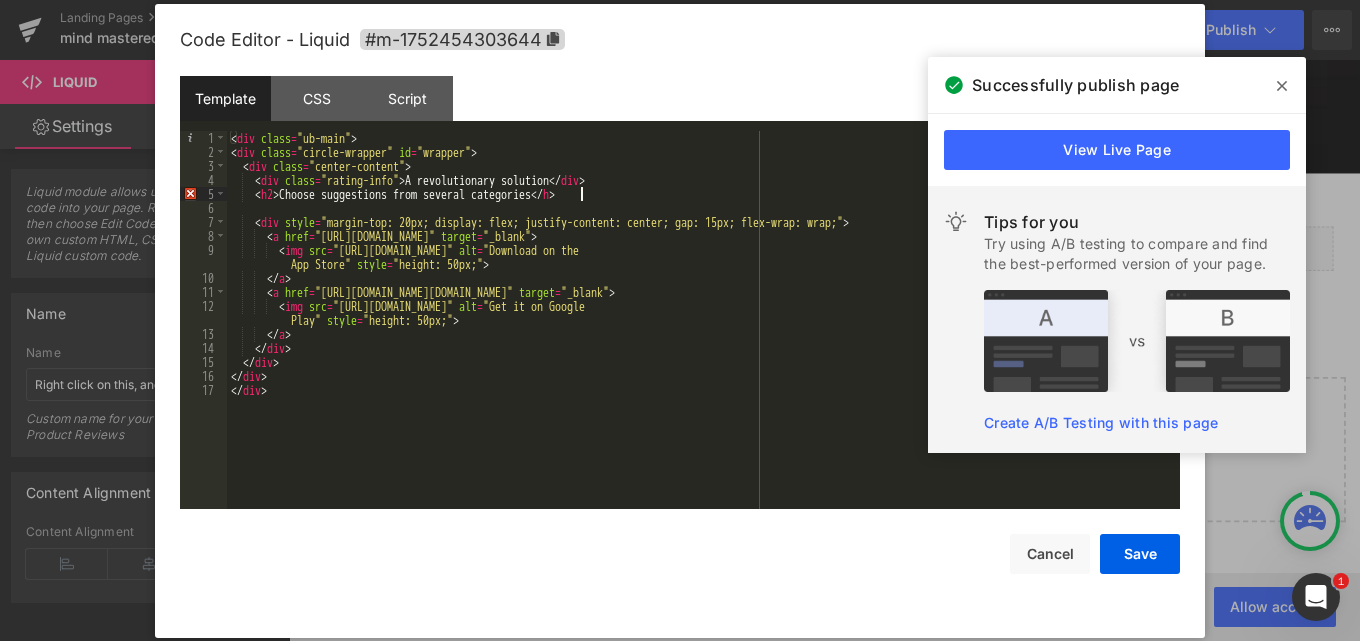 type 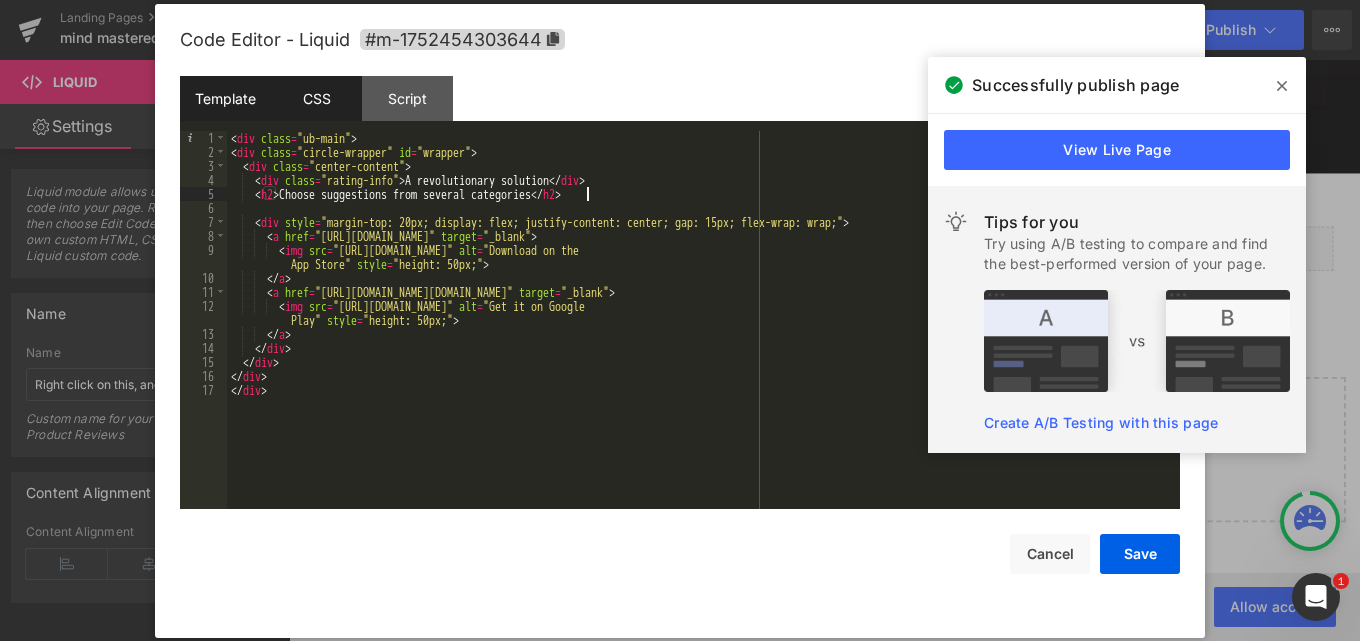 click on "CSS" at bounding box center [316, 98] 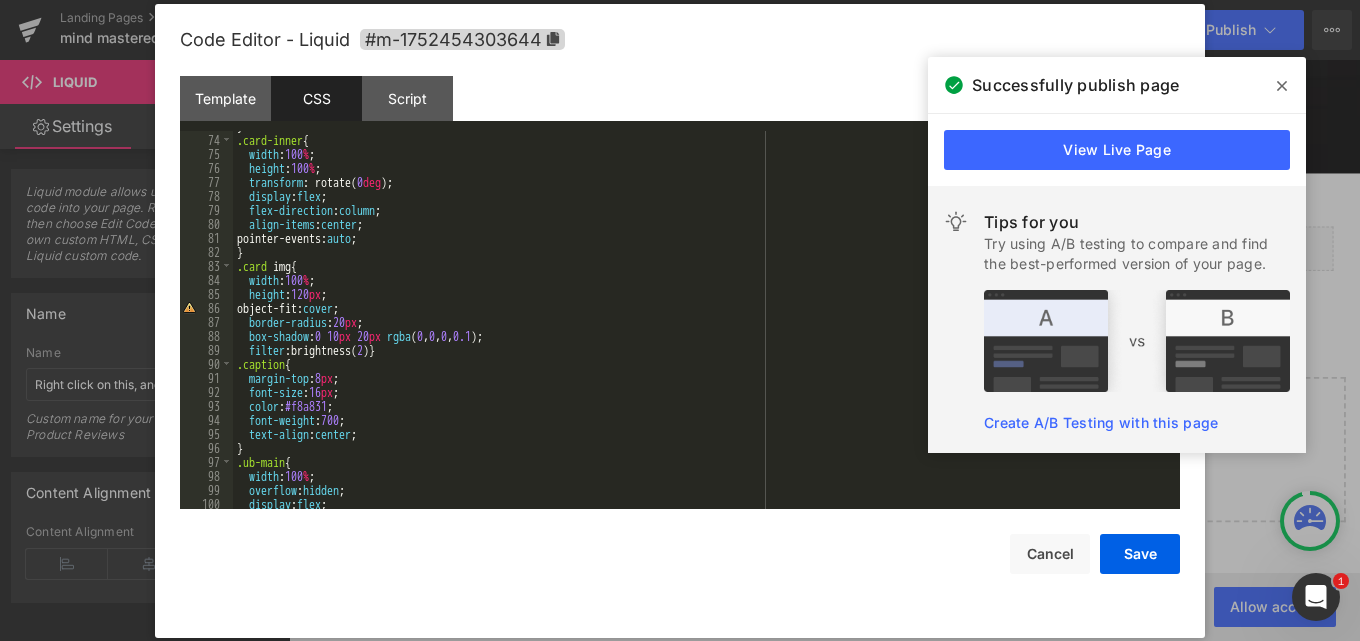 scroll, scrollTop: 1078, scrollLeft: 0, axis: vertical 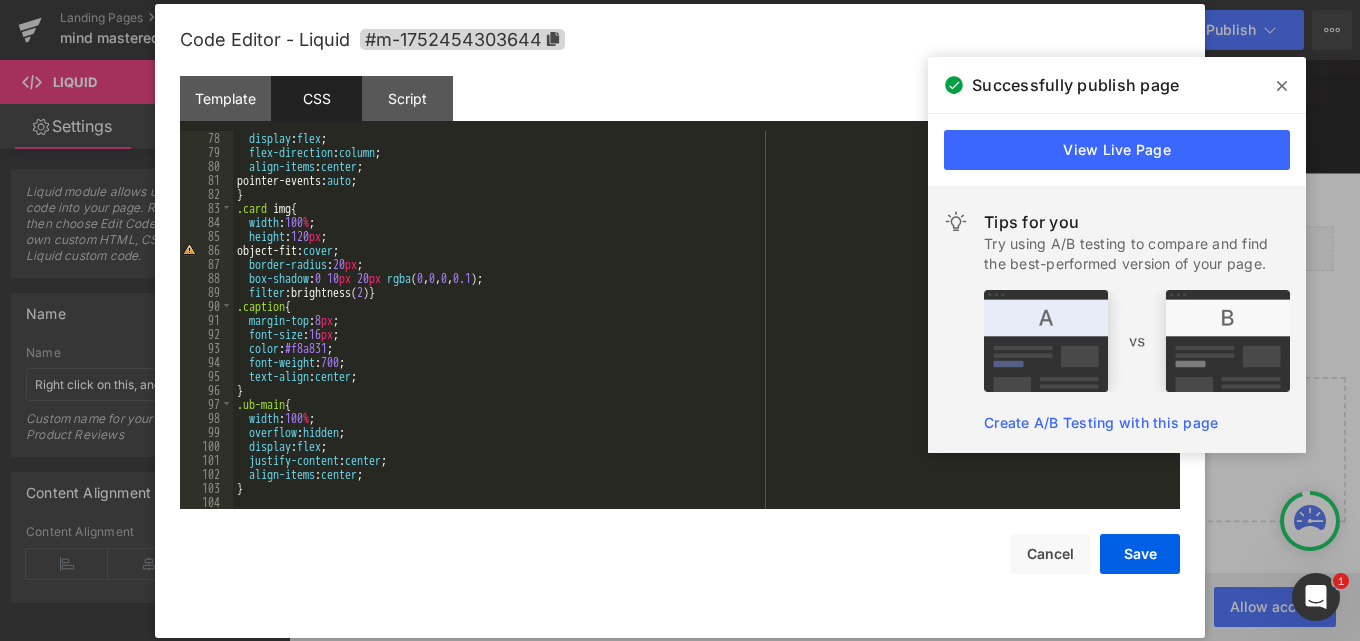 click on "display :  flex ;    flex-direction :  column ;    align-items :  center ;   pointer-events:  auto ; } .card   img {    width :  100 % ;    height :  120 px ;   object-fit:  cover ;    border-radius :  20 px ;    box-shadow :  0   10 px   20 px   rgba ( 0 ,  0 ,  0 ,  0.1 );    filter :brightness( 2 ) } .caption {    margin-top :  8 px ;    font-size :  16 px ;    color :  #f8a831 ;    font-weight :  700 ;    text-align :  center ; } .ub-main {    width :  100 % ;    overflow :  hidden ;    display :  flex ;    justify-content :  center ;    align-items :  center ; }" at bounding box center (702, 334) 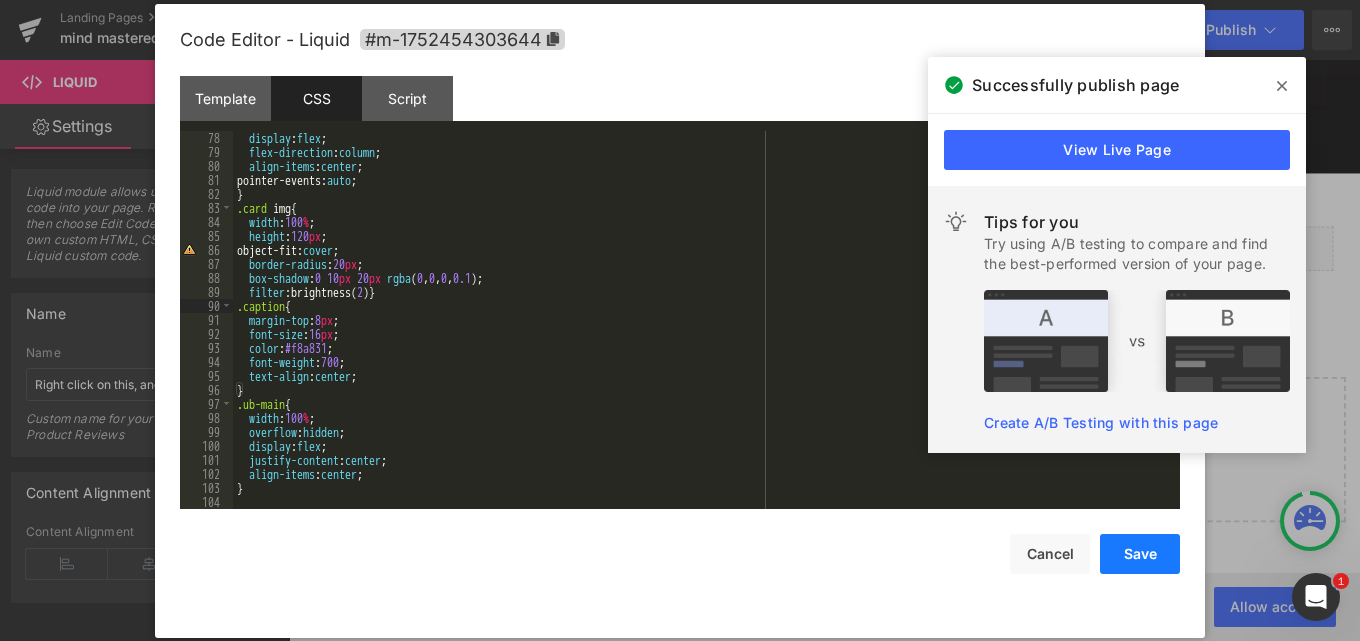 click on "Save" at bounding box center (1140, 554) 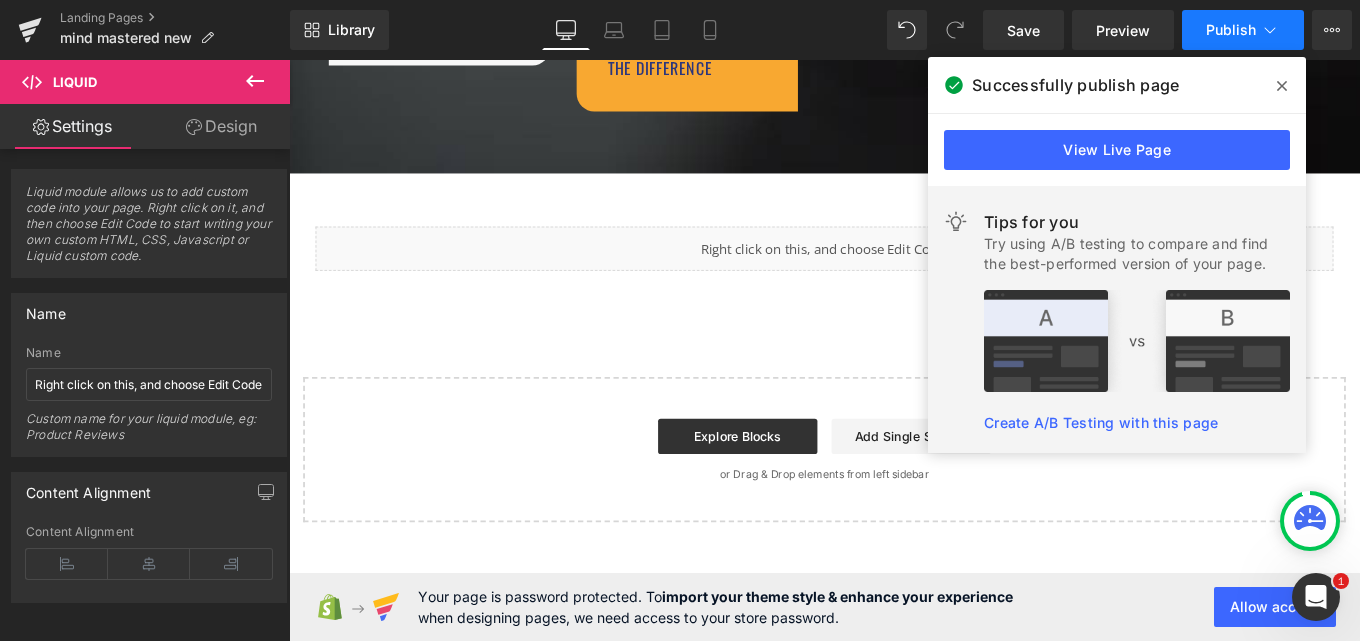 click on "Publish" at bounding box center (1243, 30) 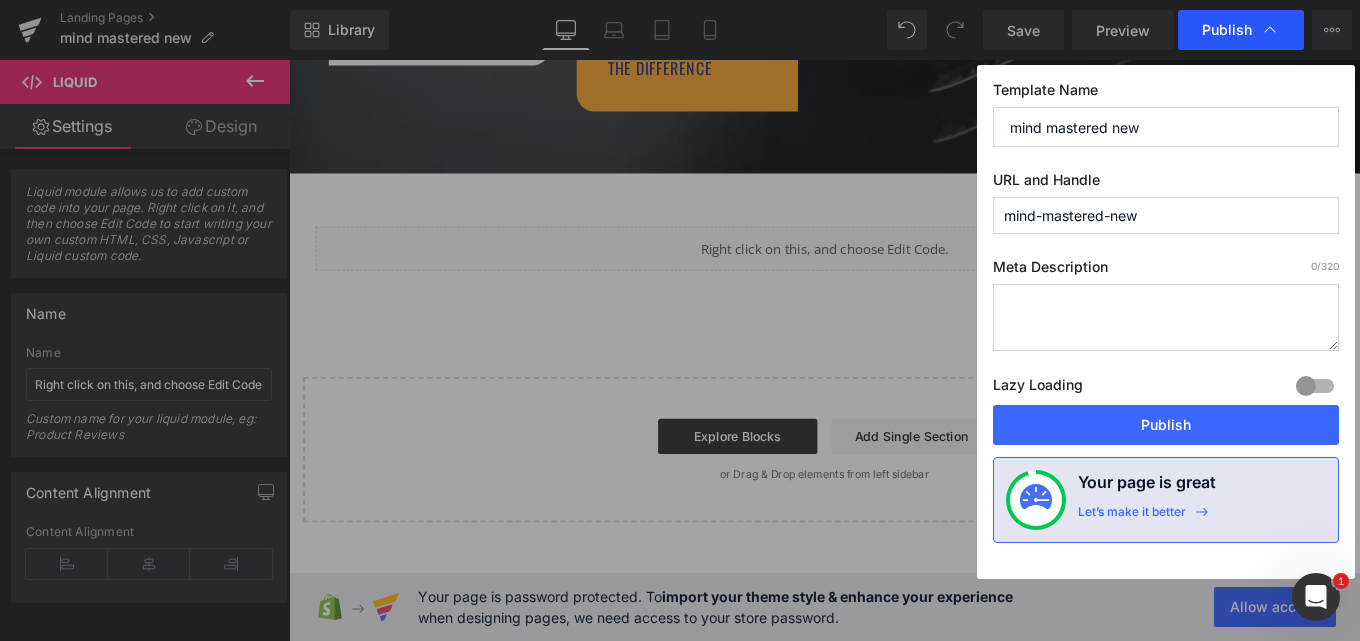 click on "Publish" at bounding box center [1227, 30] 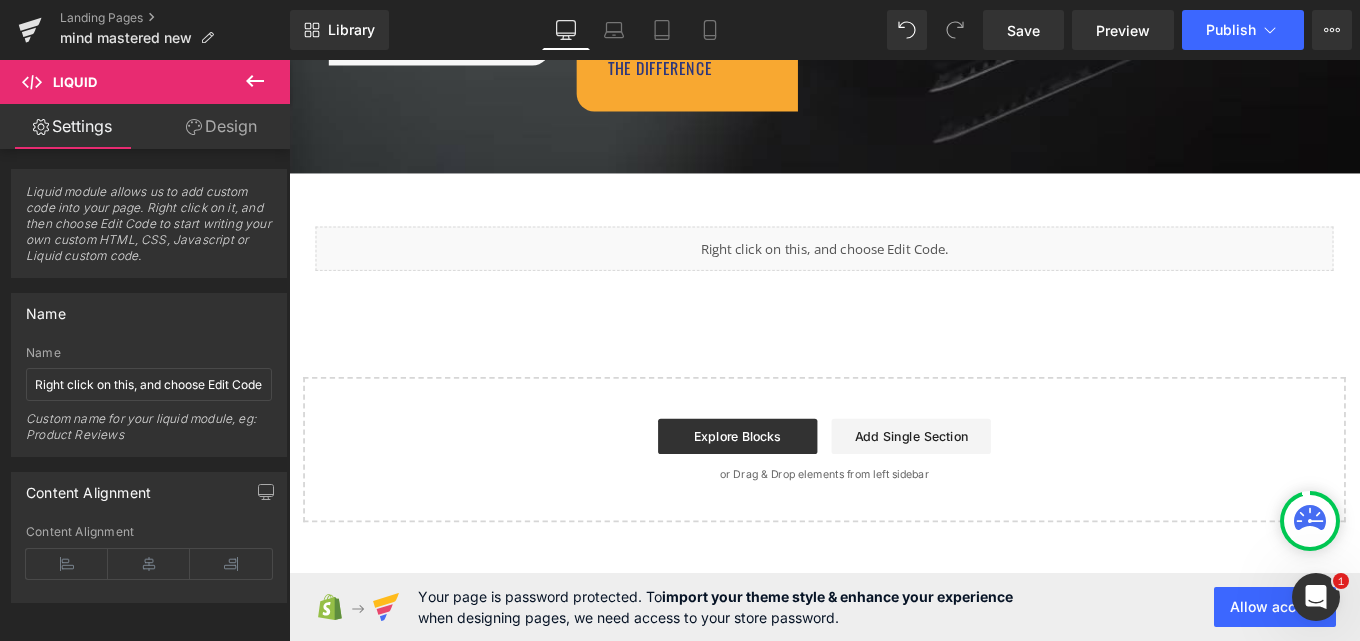 click on "Publish" at bounding box center (1231, 30) 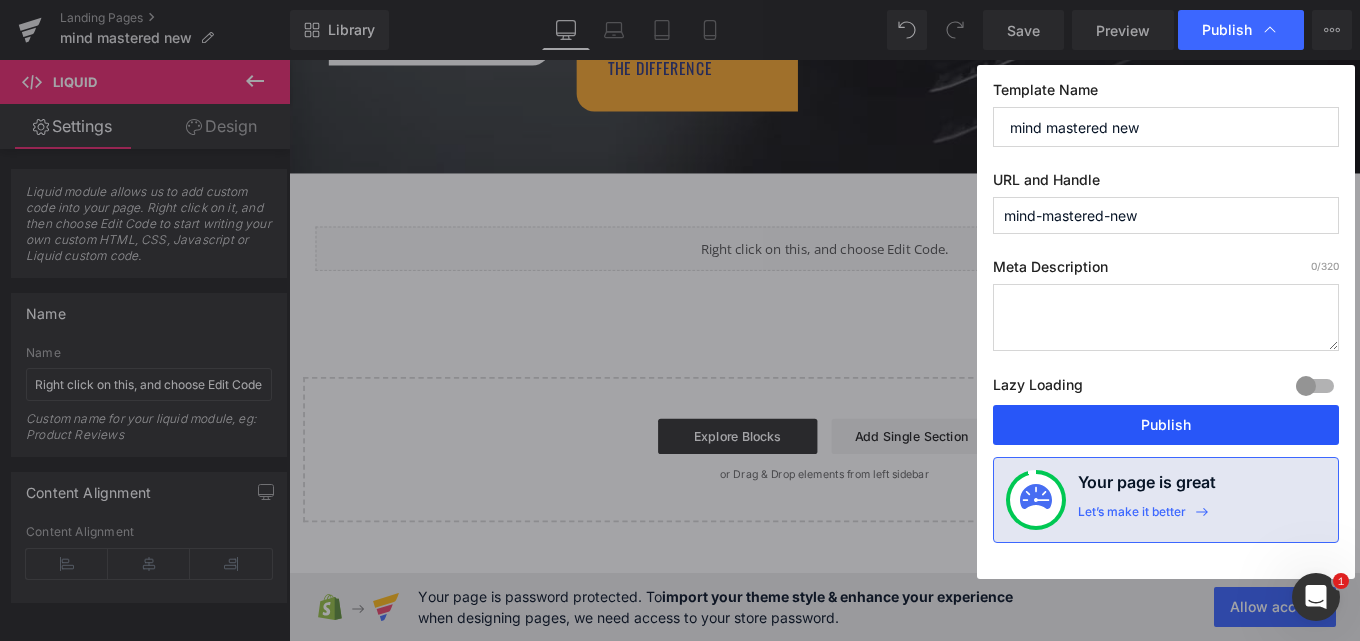 click on "Publish" at bounding box center (1166, 425) 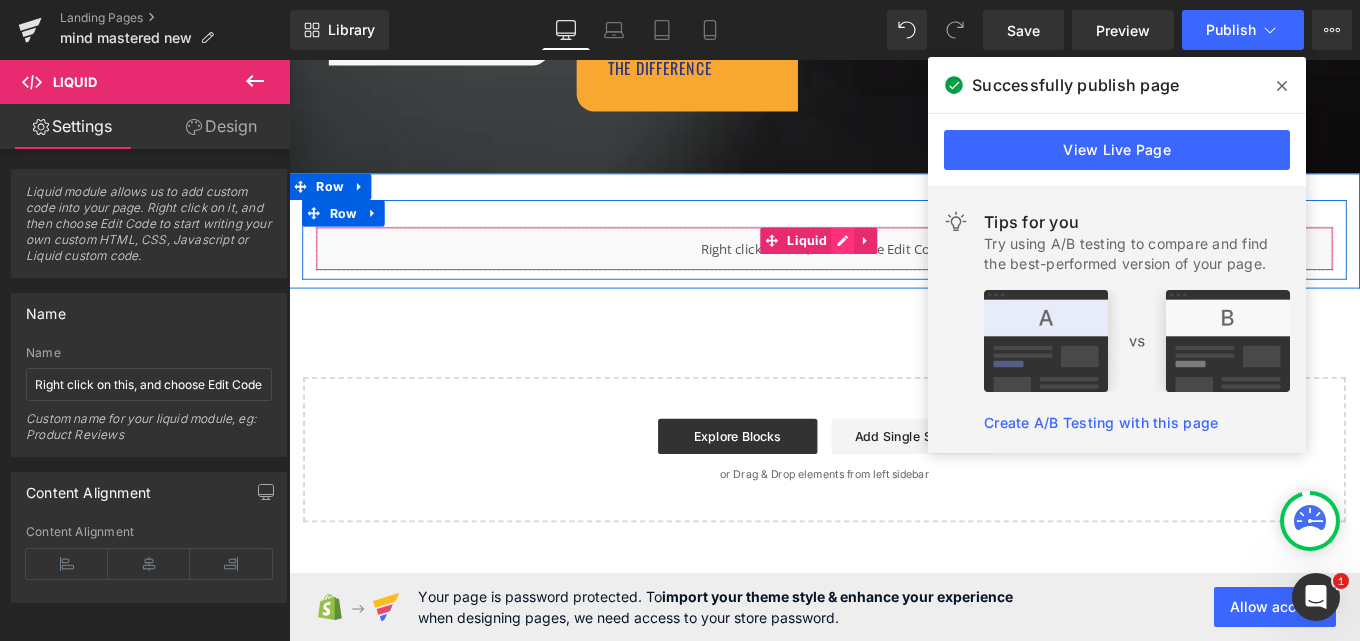 click on "Liquid" at bounding box center (894, 273) 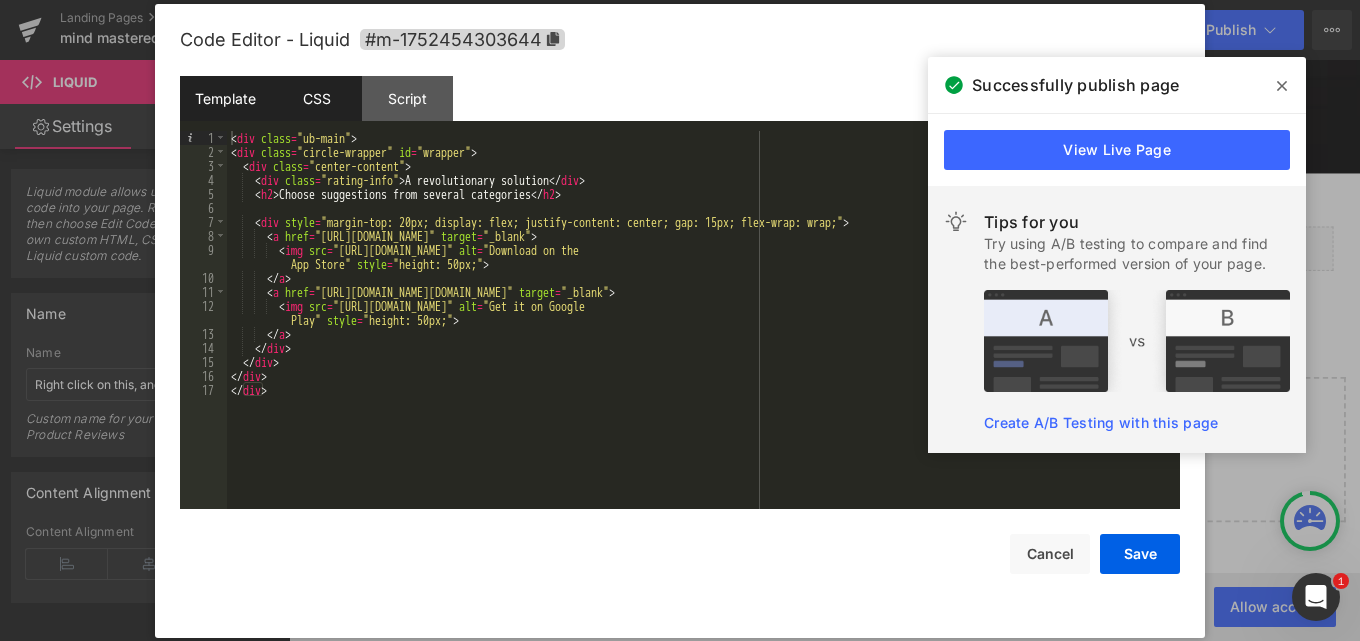 click on "CSS" at bounding box center (316, 98) 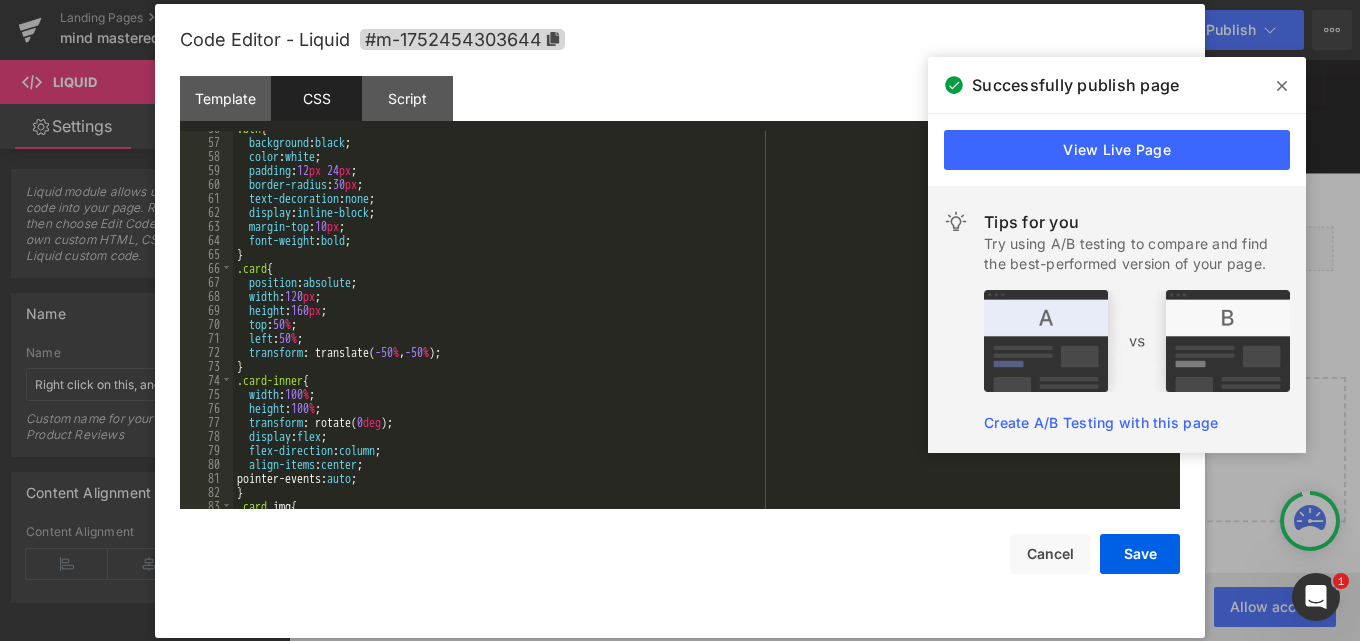 scroll, scrollTop: 1078, scrollLeft: 0, axis: vertical 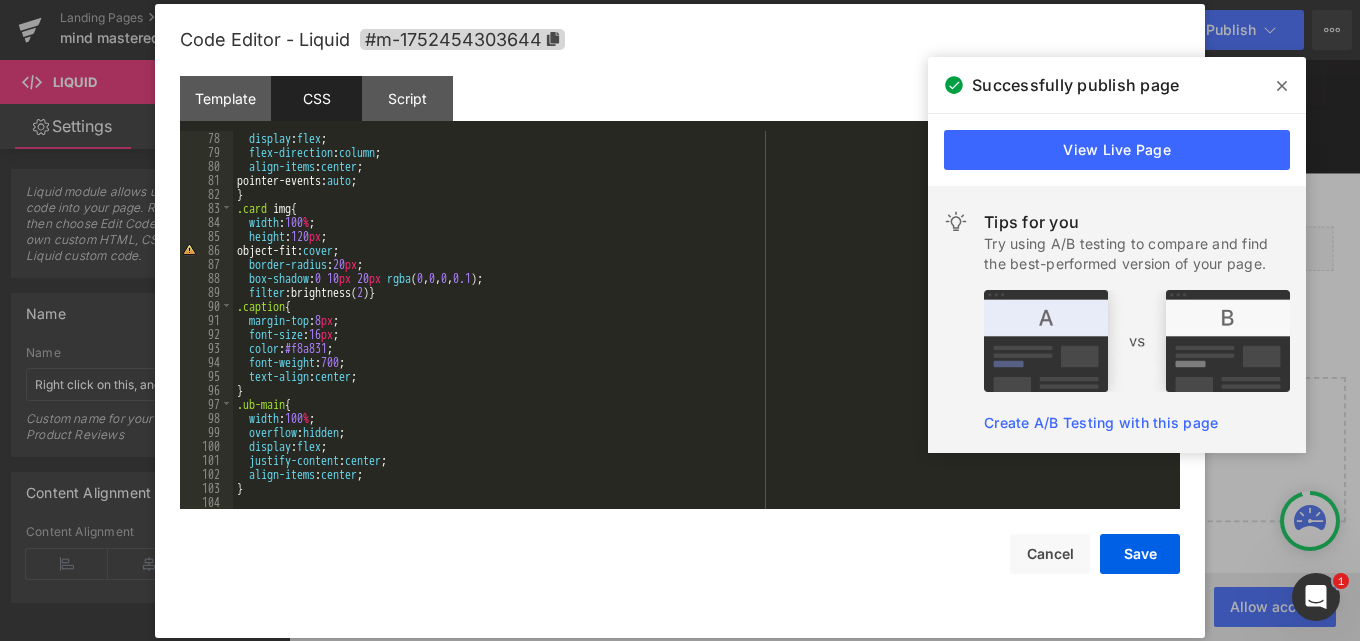 click on "display :  flex ;    flex-direction :  column ;    align-items :  center ;   pointer-events:  auto ; } .card   img {    width :  100 % ;    height :  120 px ;   object-fit:  cover ;    border-radius :  20 px ;    box-shadow :  0   10 px   20 px   rgba ( 0 ,  0 ,  0 ,  0.1 );    filter :brightness( 2 ) } .caption {    margin-top :  8 px ;    font-size :  16 px ;    color :  #f8a831 ;    font-weight :  700 ;    text-align :  center ; } .ub-main {    width :  100 % ;    overflow :  hidden ;    display :  flex ;    justify-content :  center ;    align-items :  center ; }" at bounding box center [702, 334] 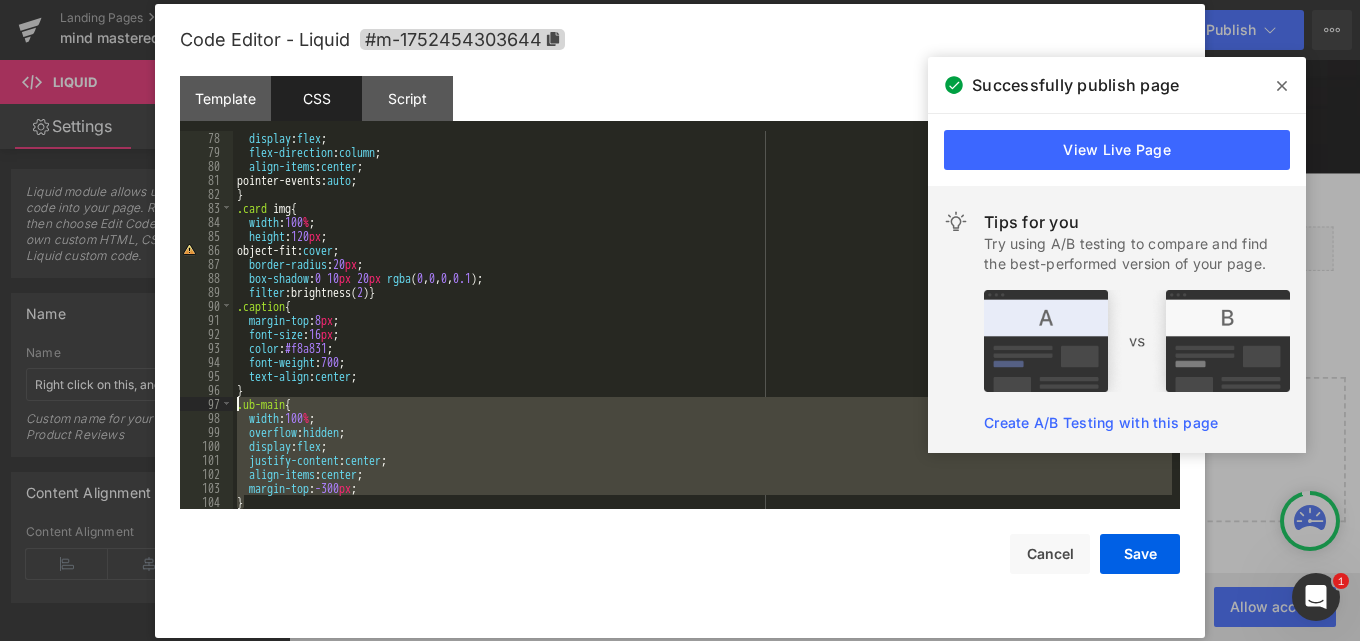 drag, startPoint x: 266, startPoint y: 500, endPoint x: 237, endPoint y: 410, distance: 94.55686 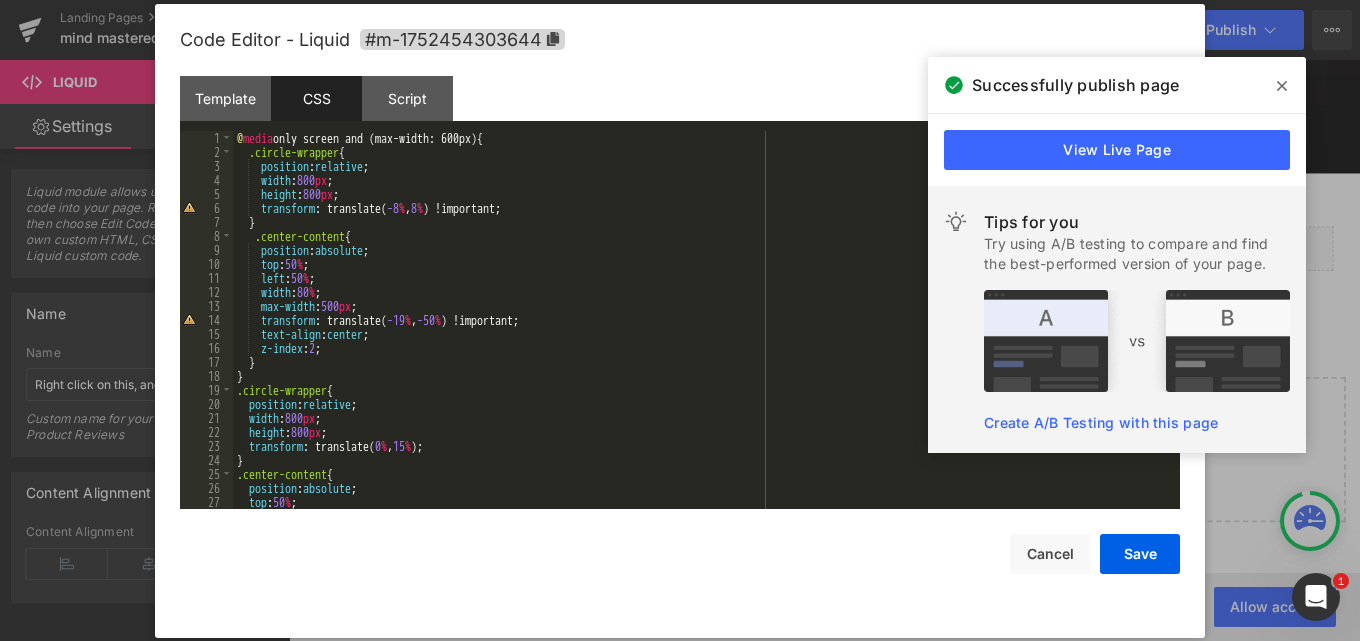 scroll, scrollTop: 0, scrollLeft: 0, axis: both 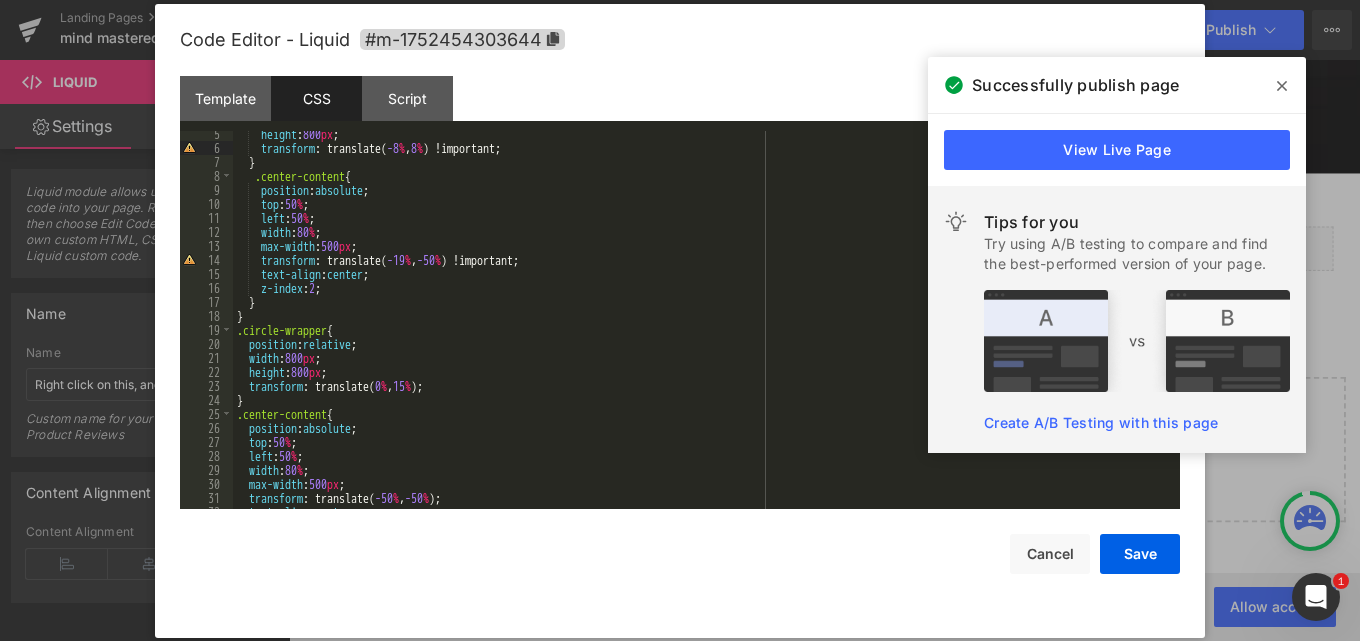 click on "height :  800 px ;       transform : translate( -8 % ,  8 % ) !important;    }     .center-content {       position :  absolute ;       top :  50 % ;       left :  50 % ;       width :  80 % ;       max-width :  500 px ;       transform : translate( -19 % ,  -50 % ) !important;       text-align :  center ;       z-index :  2 ;    } } .circle-wrapper {    position :  relative ;    width :  800 px ;    height :  800 px ;    transform : translate( 0 % ,  15 % ); } .center-content {    position :  absolute ;    top :  50 % ;    left :  50 % ;    width :  80 % ;    max-width :  500 px ;    transform : translate( -50 % ,  -50 % );    text-align :  center ;" at bounding box center (702, 330) 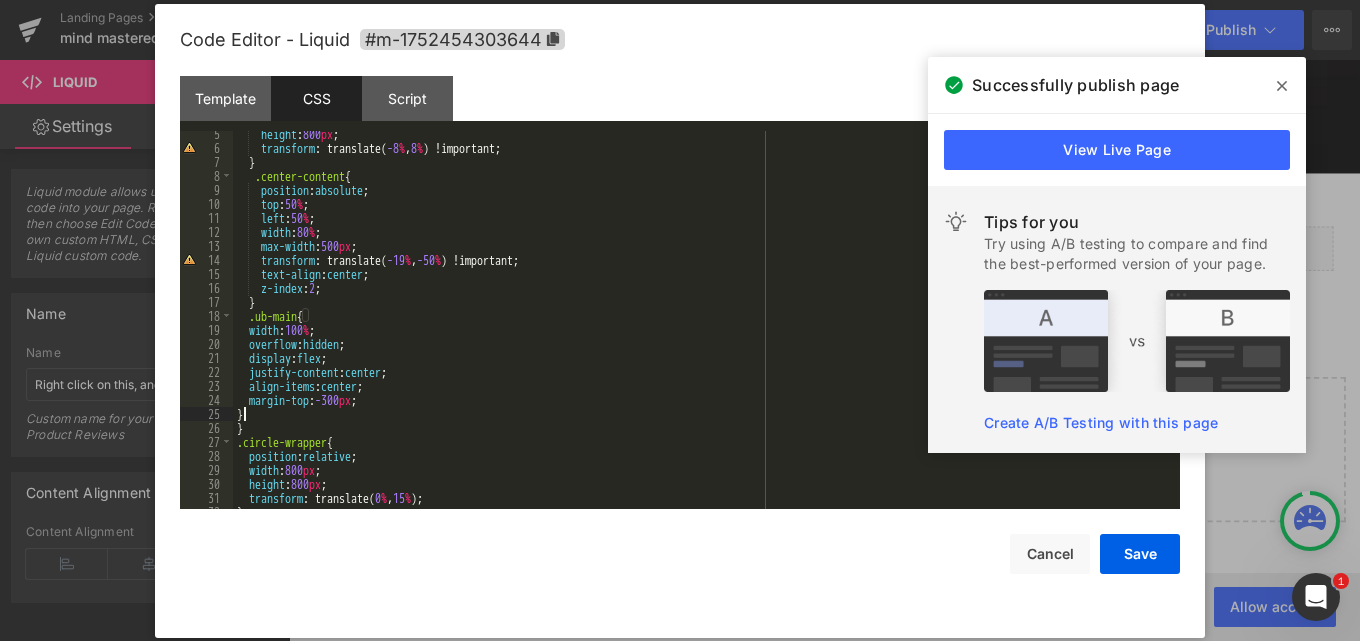 click on "height :  800 px ;       transform : translate( -8 % ,  8 % ) !important;    }     .center-content {       position :  absolute ;       top :  50 % ;       left :  50 % ;       width :  80 % ;       max-width :  500 px ;       transform : translate( -19 % ,  -50 % ) !important;       text-align :  center ;       z-index :  2 ;    }    .ub-main {    width :  100 % ;    overflow :  hidden ;    display :  flex ;    justify-content :  center ;    align-items :  center ;    margin-top :  -300 px ; } } .circle-wrapper {    position :  relative ;    width :  800 px ;    height :  800 px ;    transform : translate( 0 % ,  15 % ); }" at bounding box center (702, 330) 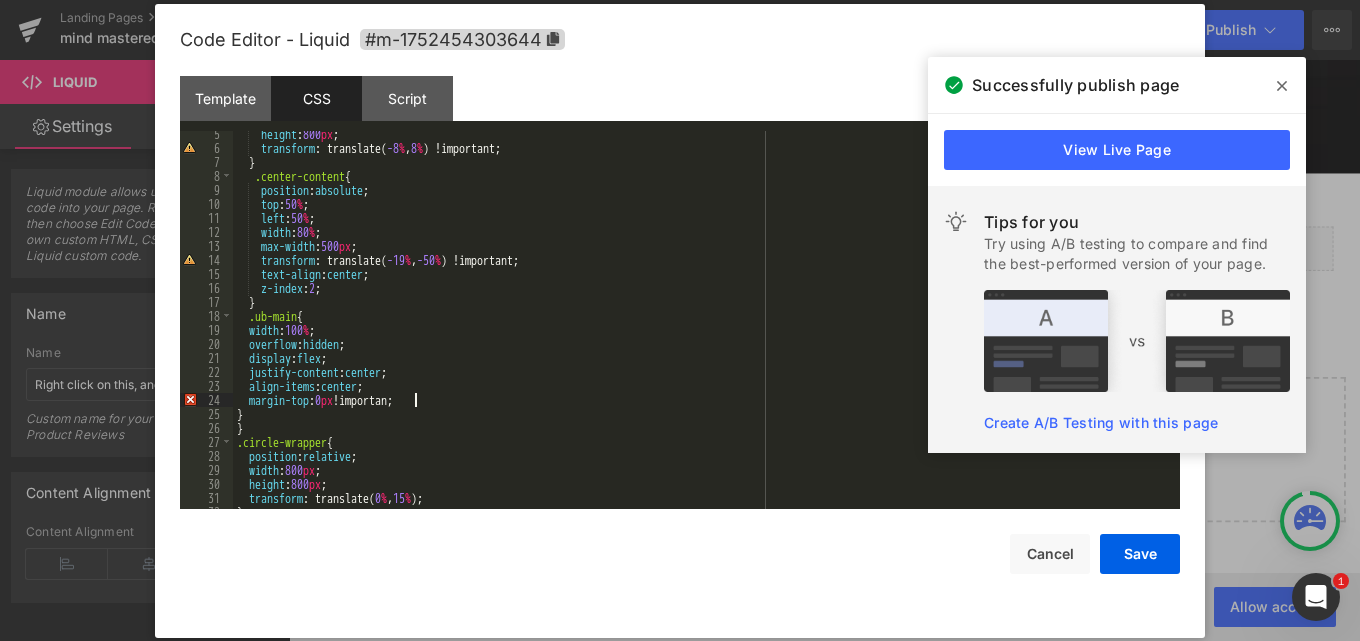 type 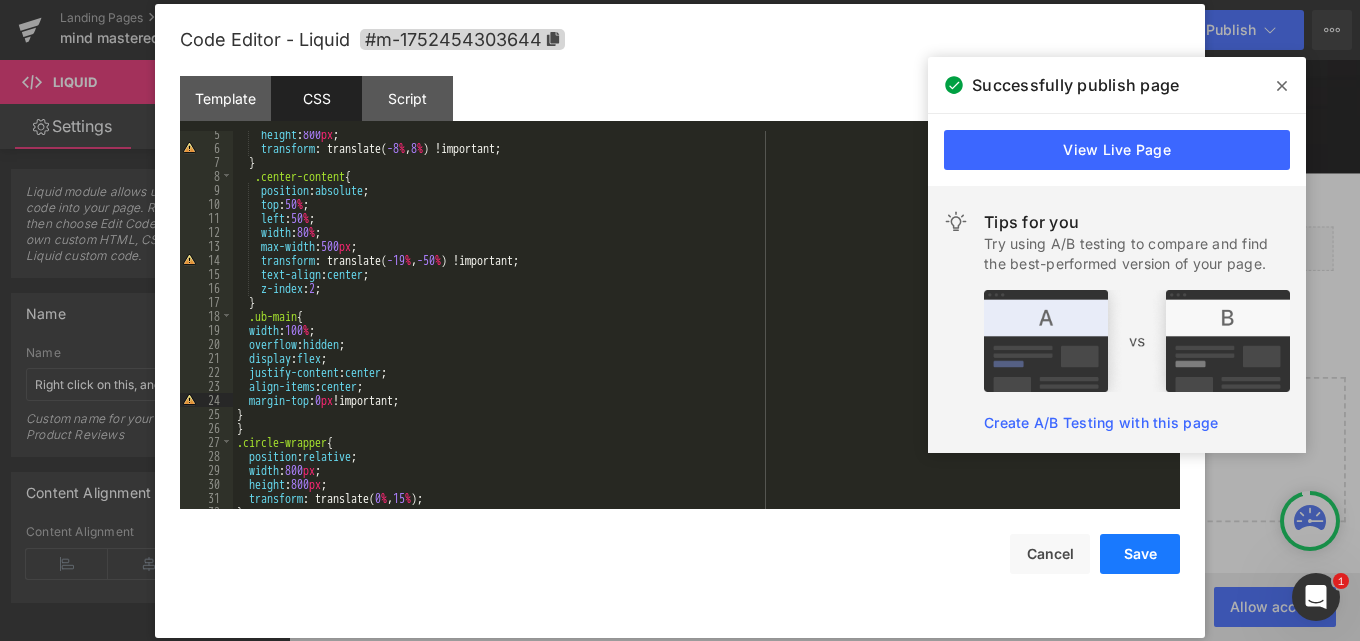 click on "Save" at bounding box center [1140, 554] 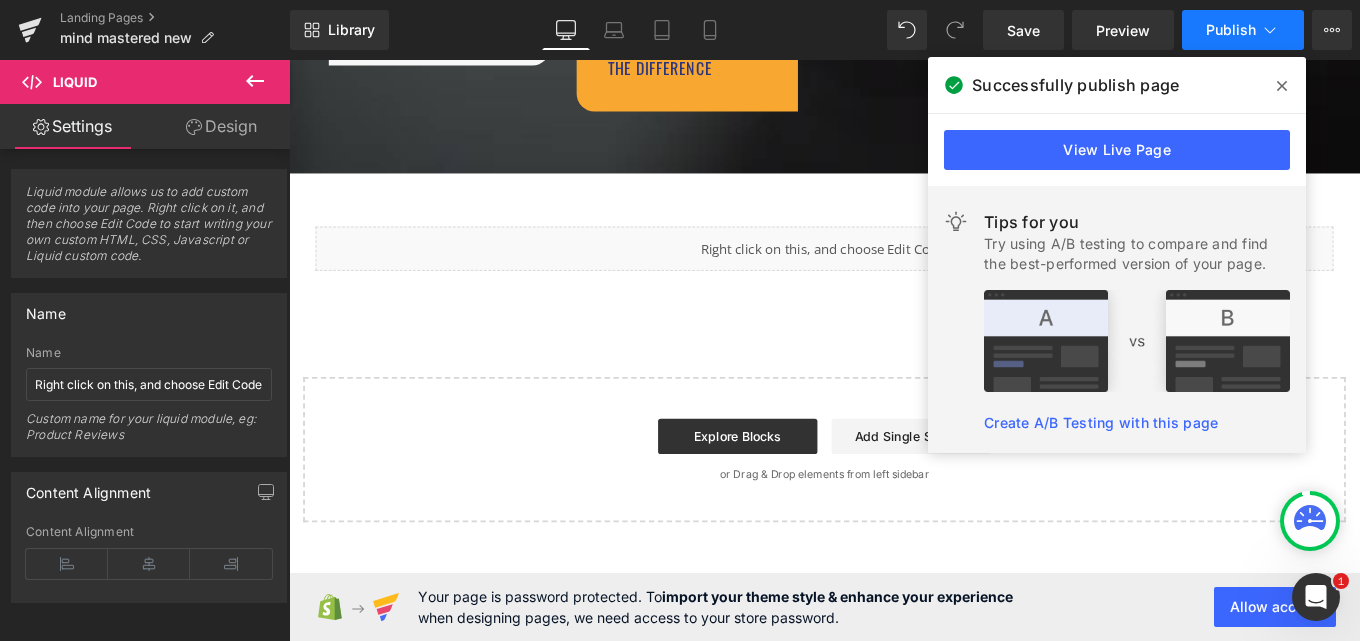 click on "Publish" at bounding box center [1231, 30] 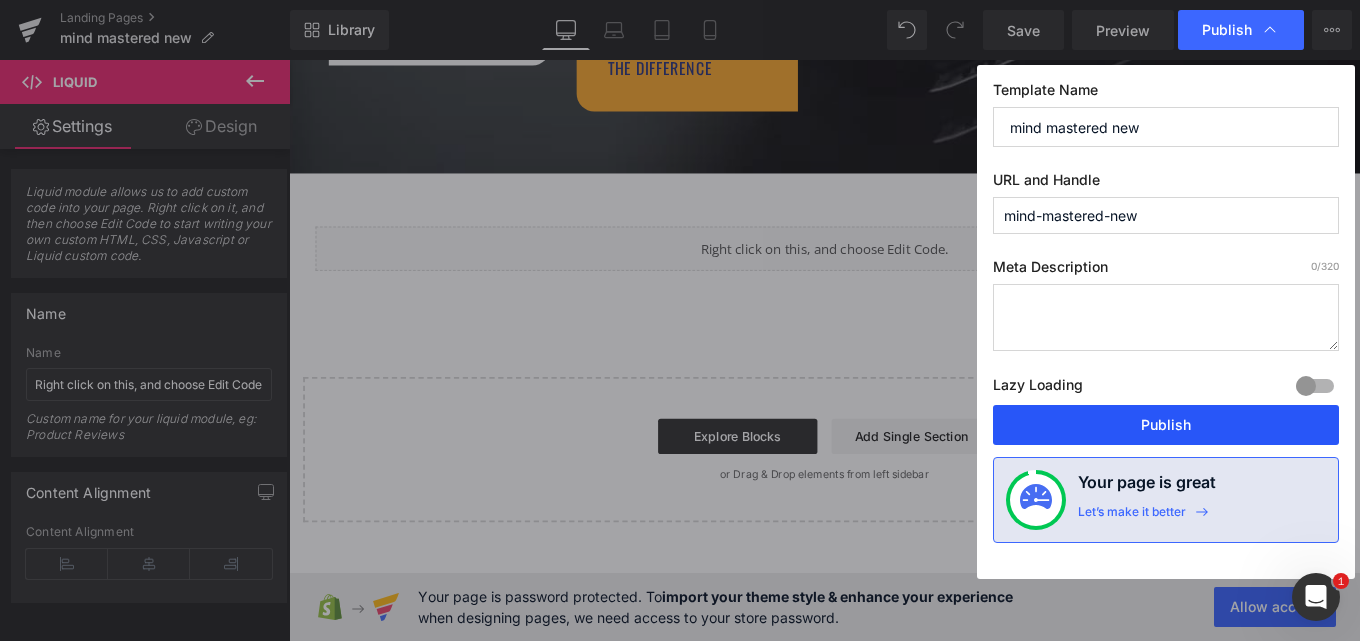 click on "Publish" at bounding box center [1166, 425] 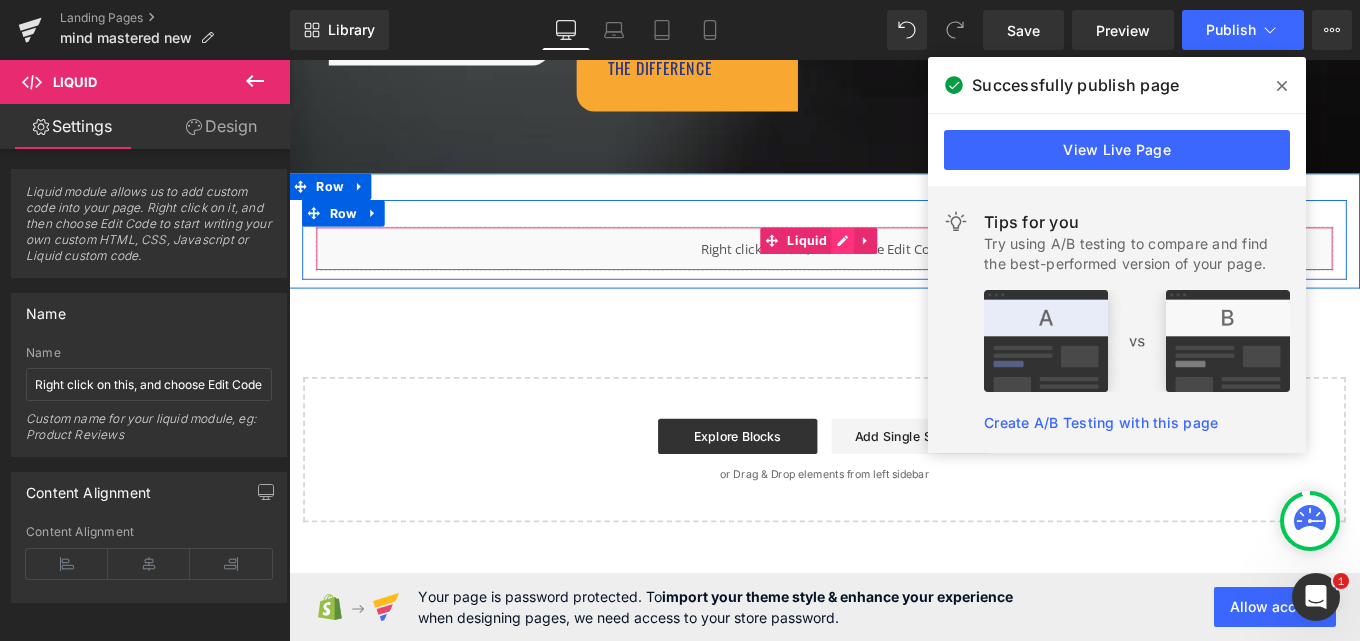 click on "Liquid" at bounding box center (894, 273) 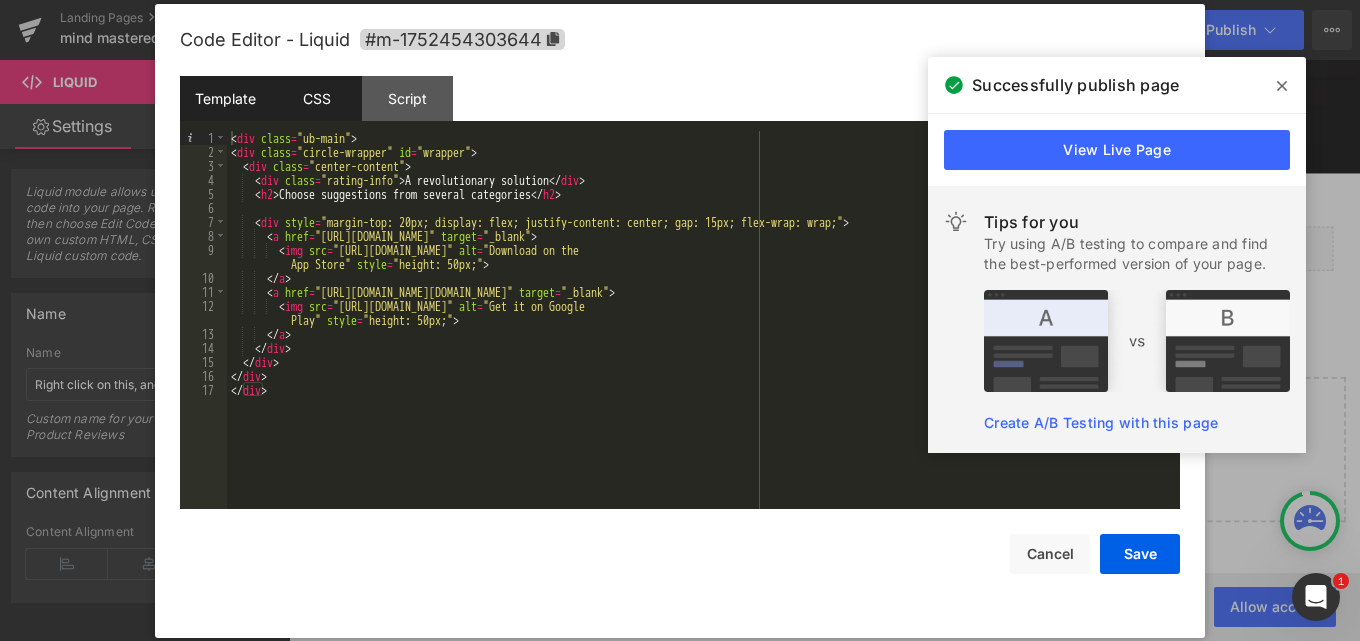 click on "CSS" at bounding box center [316, 98] 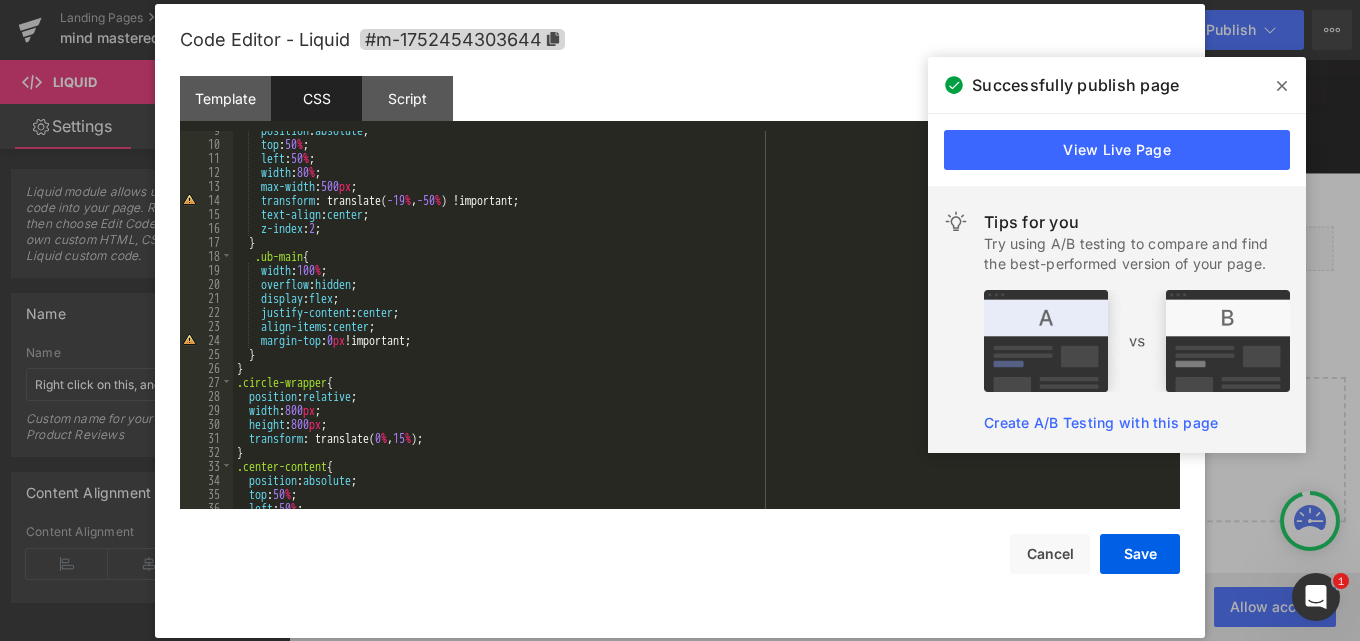 scroll, scrollTop: 300, scrollLeft: 0, axis: vertical 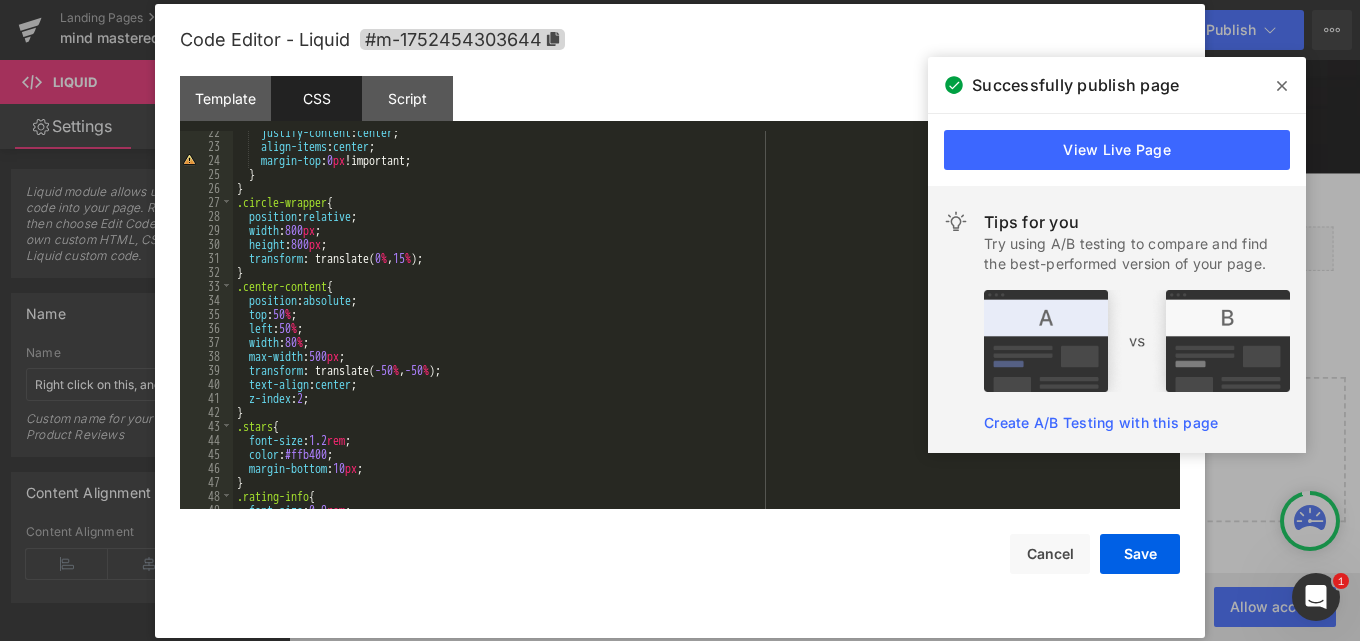 click on "justify-content :  center ;       align-items :  center ;       margin-top :  0 px  !important;    } } .circle-wrapper {    position :  relative ;    width :  800 px ;    height :  800 px ;    transform : translate( 0 % ,  15 % ); } .center-content {    position :  absolute ;    top :  50 % ;    left :  50 % ;    width :  80 % ;    max-width :  500 px ;    transform : translate( -50 % ,  -50 % );    text-align :  center ;    z-index :  2 ; } .stars {    font-size :  1.2 rem ;    color :  #ffb400 ;    margin-bottom :  10 px ; } .rating-info {    font-size :  0.9 rem ;" at bounding box center (702, 328) 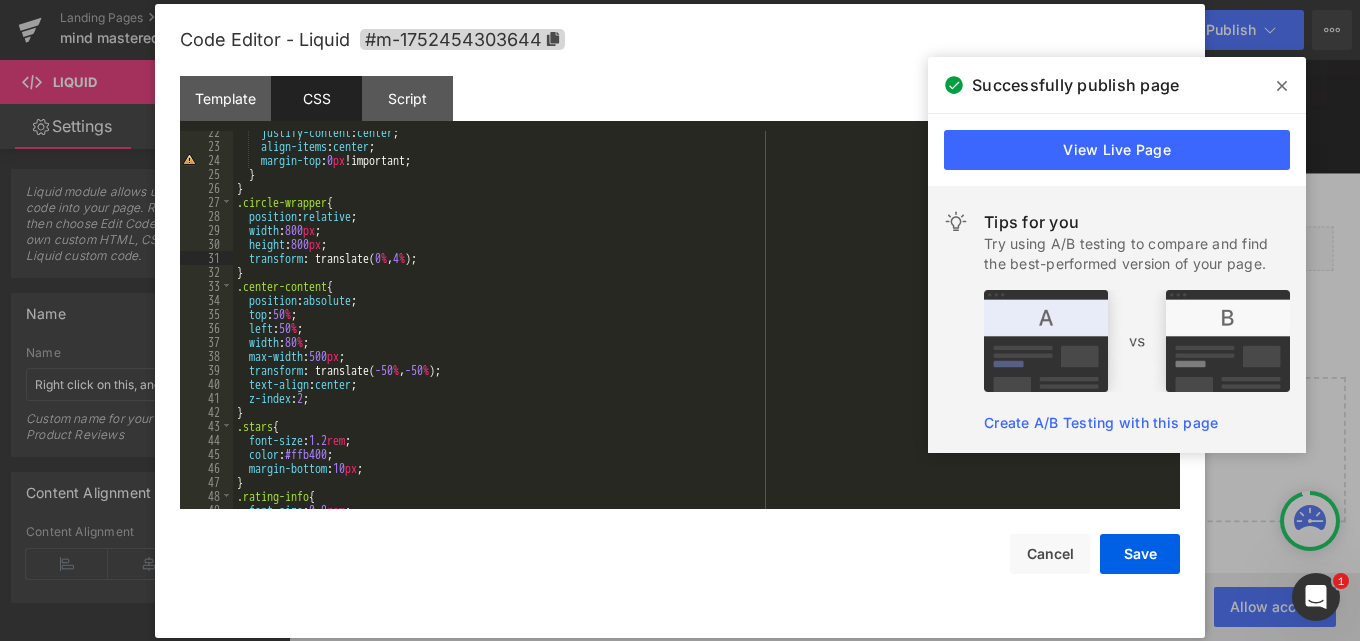 type 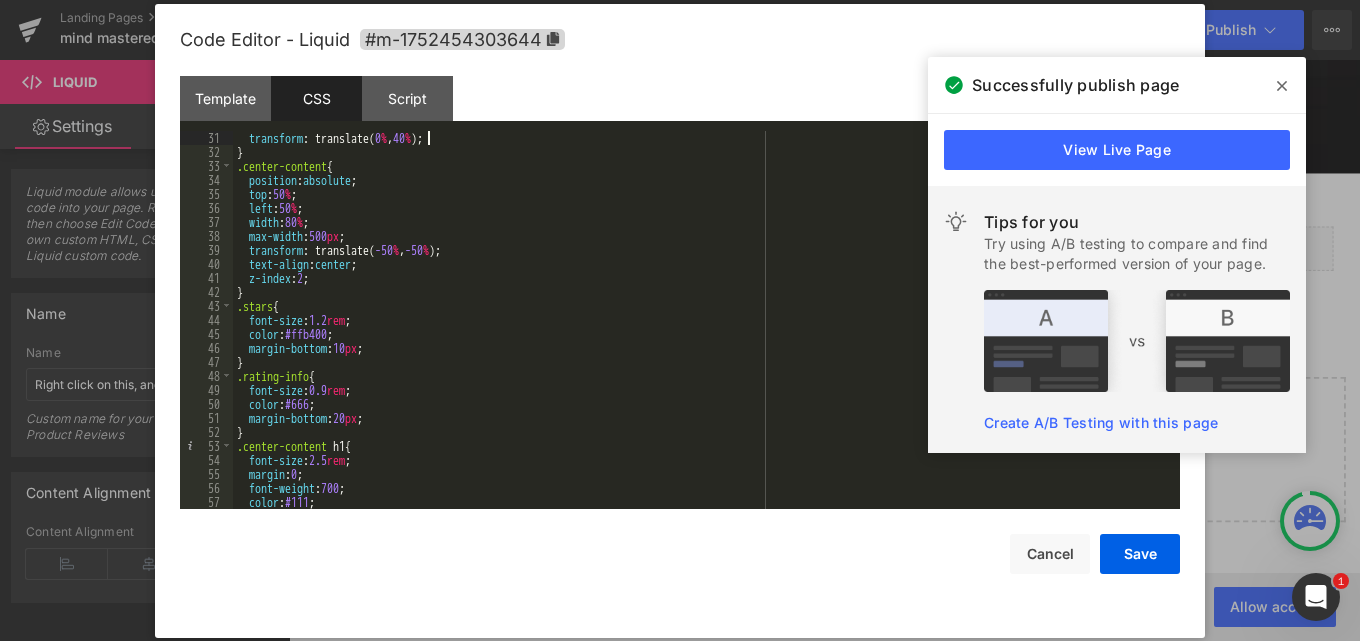 scroll, scrollTop: 420, scrollLeft: 0, axis: vertical 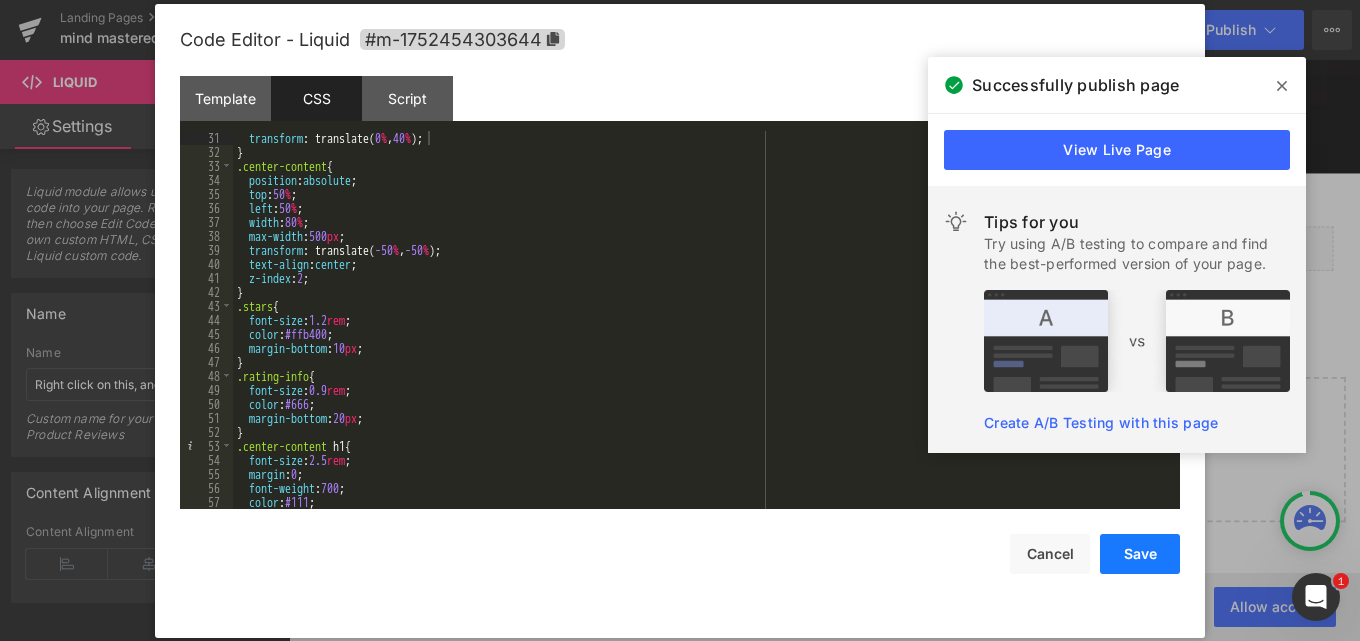 click on "Save" at bounding box center (1140, 554) 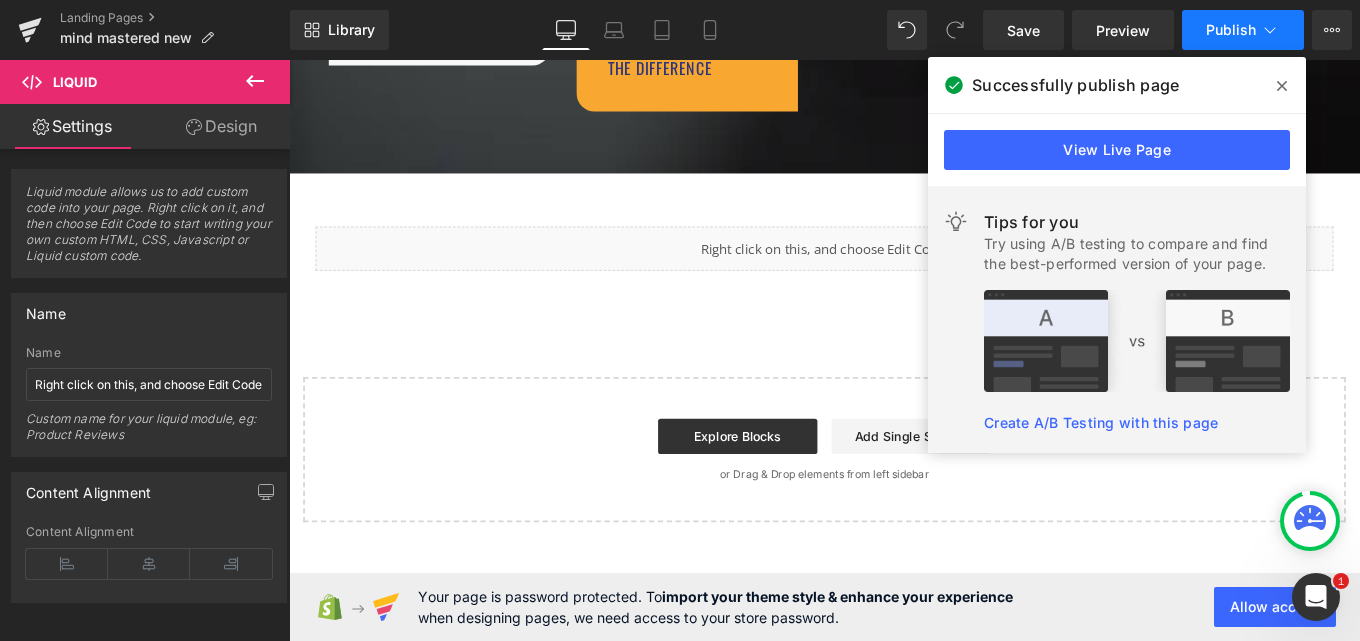 click on "Publish" at bounding box center [1243, 30] 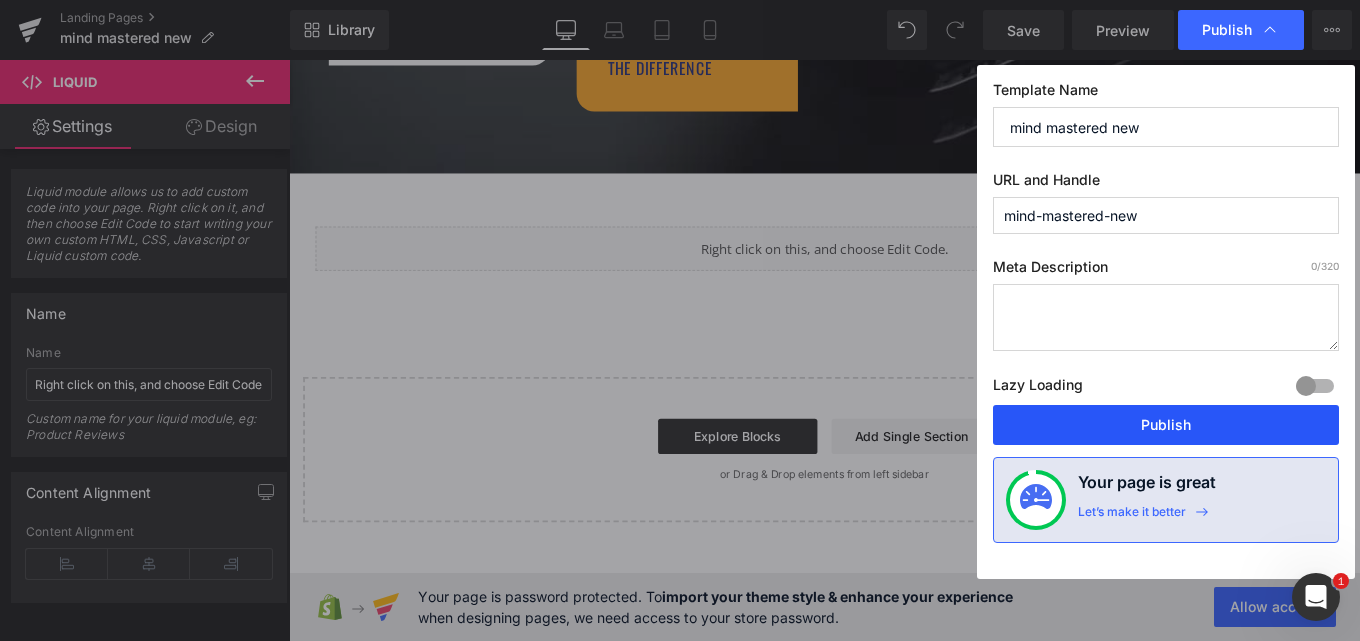 click on "Publish" at bounding box center [1166, 425] 